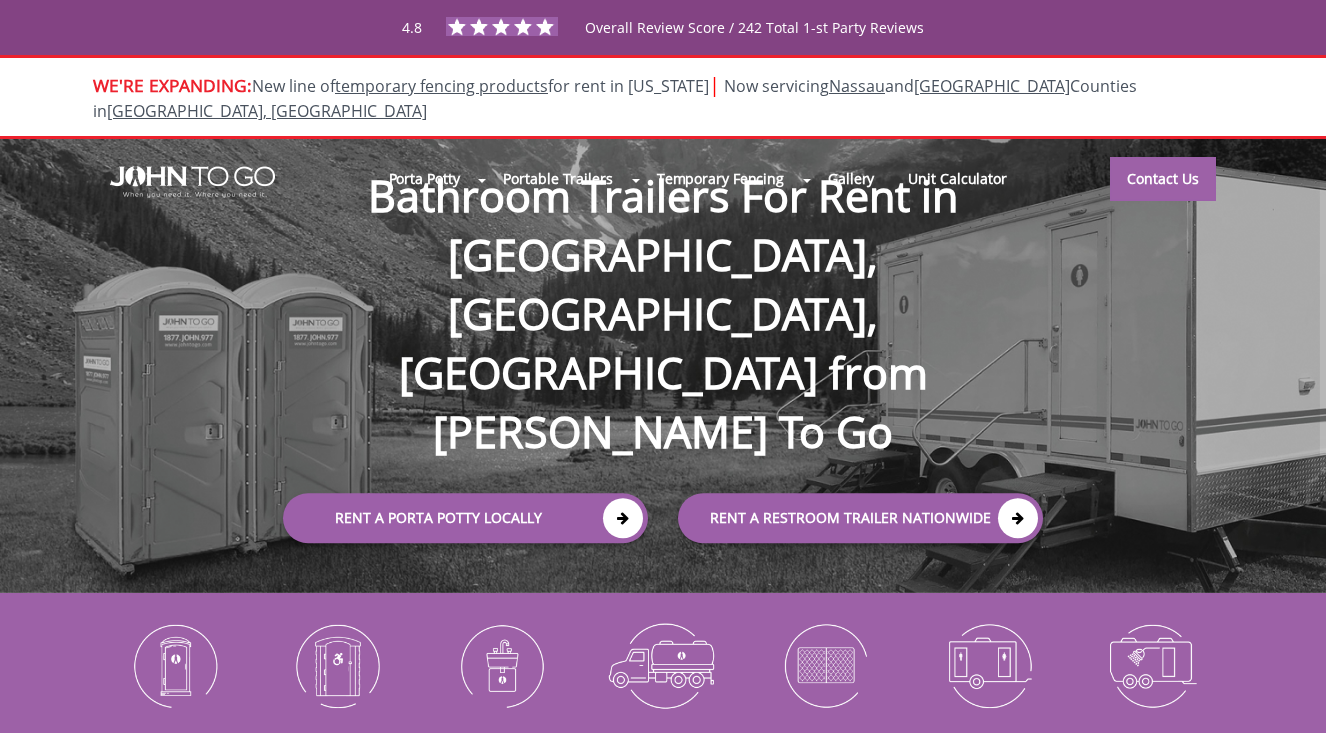 scroll, scrollTop: 0, scrollLeft: 0, axis: both 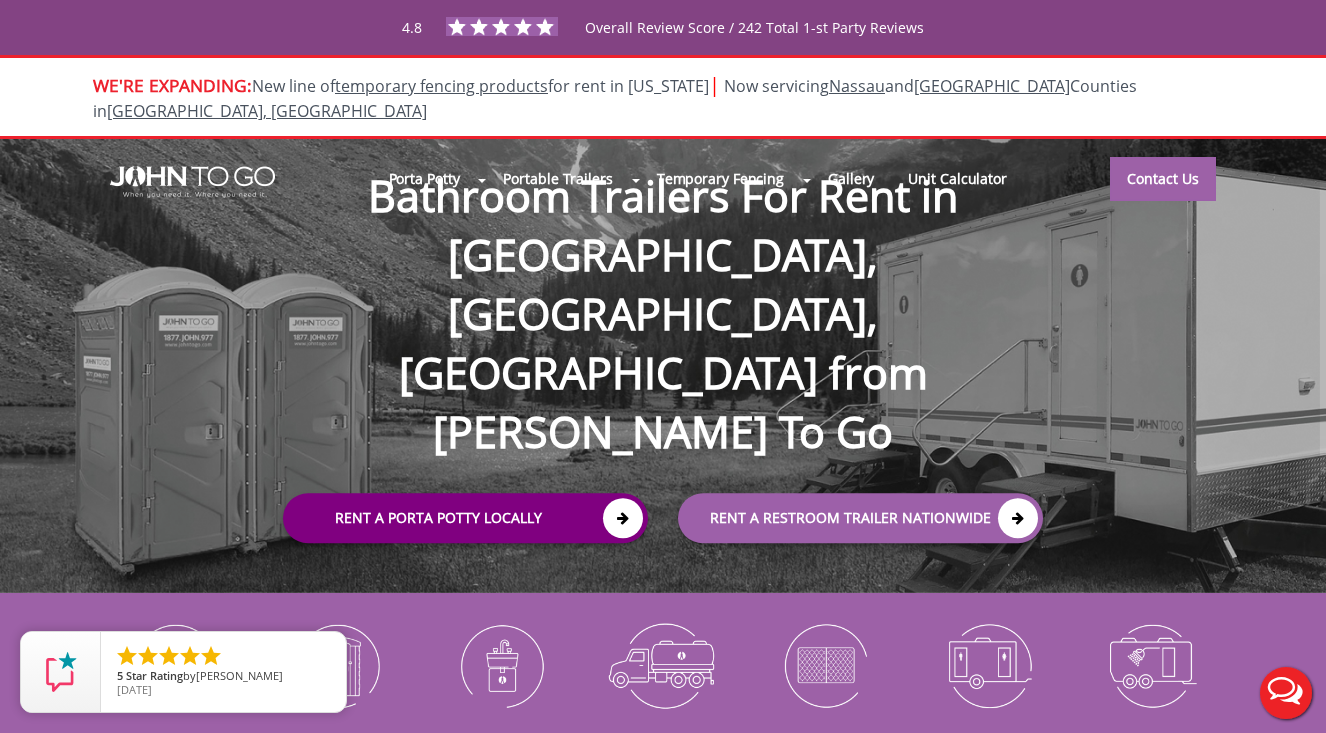 click at bounding box center [623, 518] 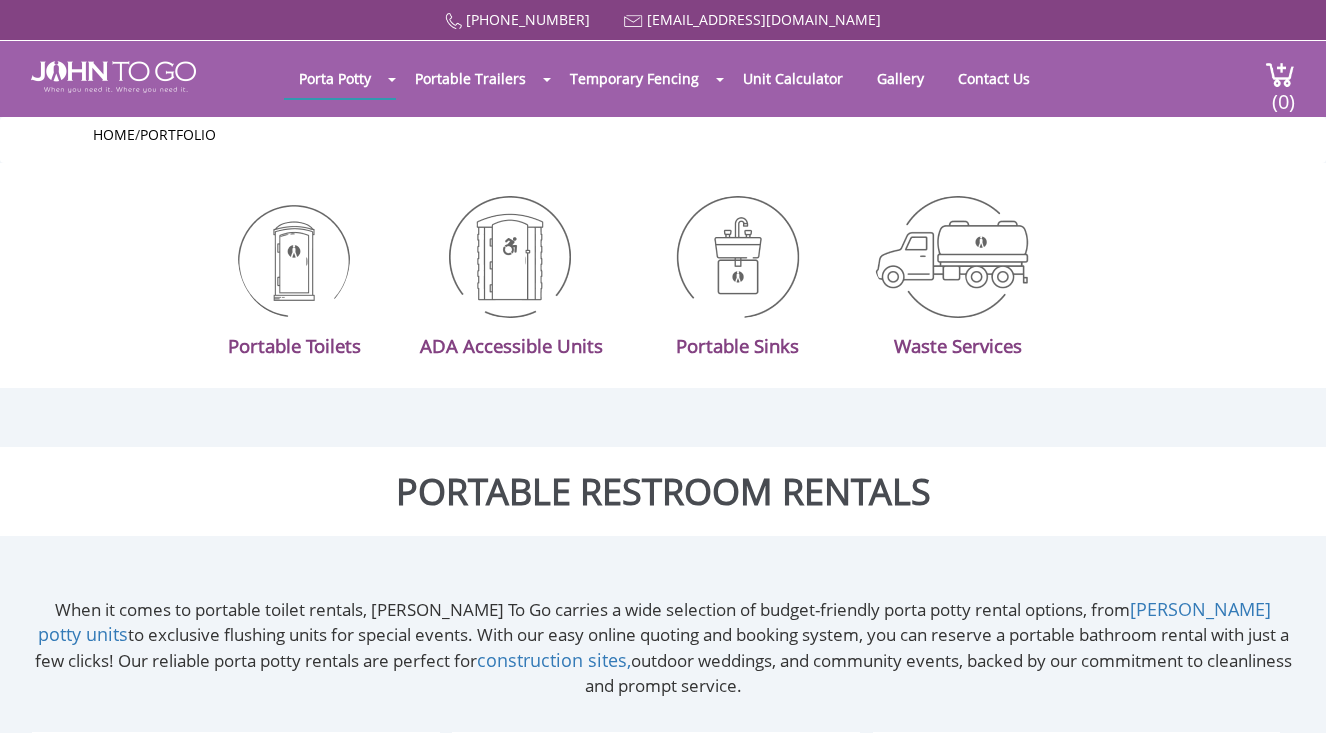 scroll, scrollTop: 0, scrollLeft: 0, axis: both 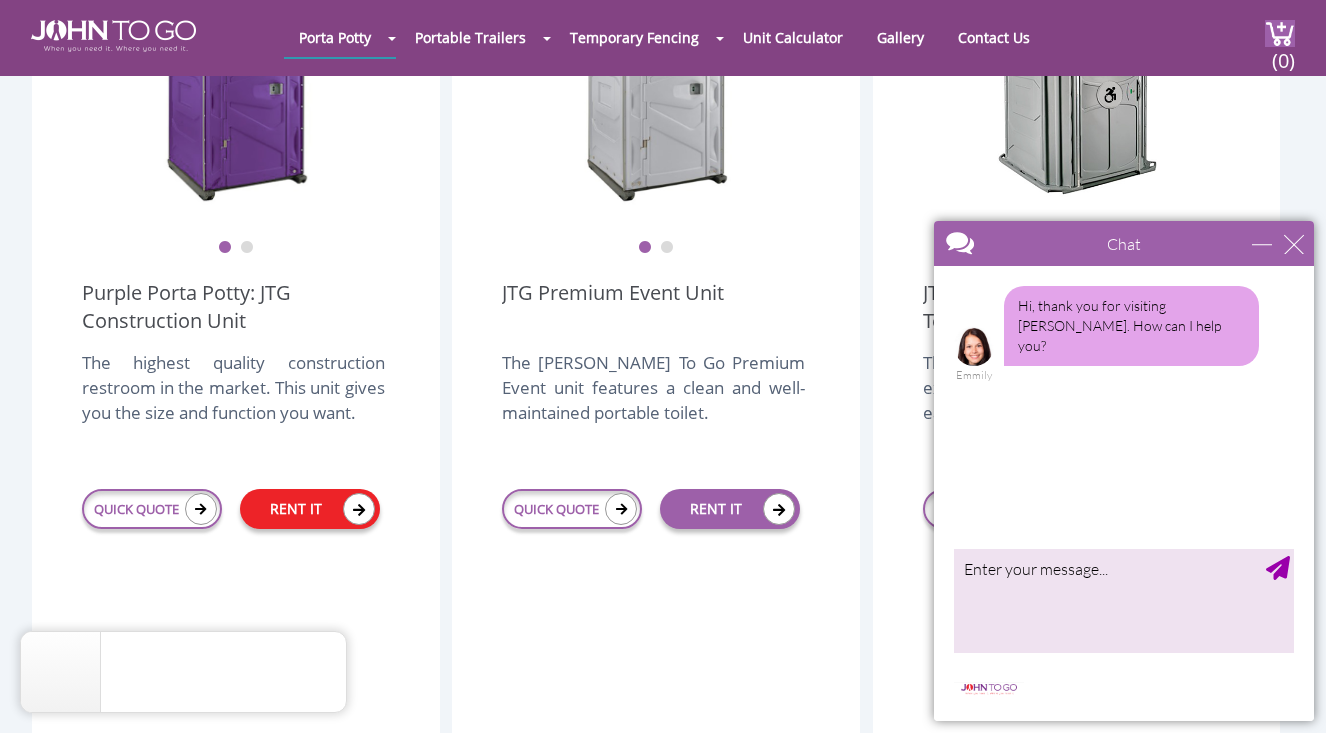 click on "RENT IT" at bounding box center [310, 509] 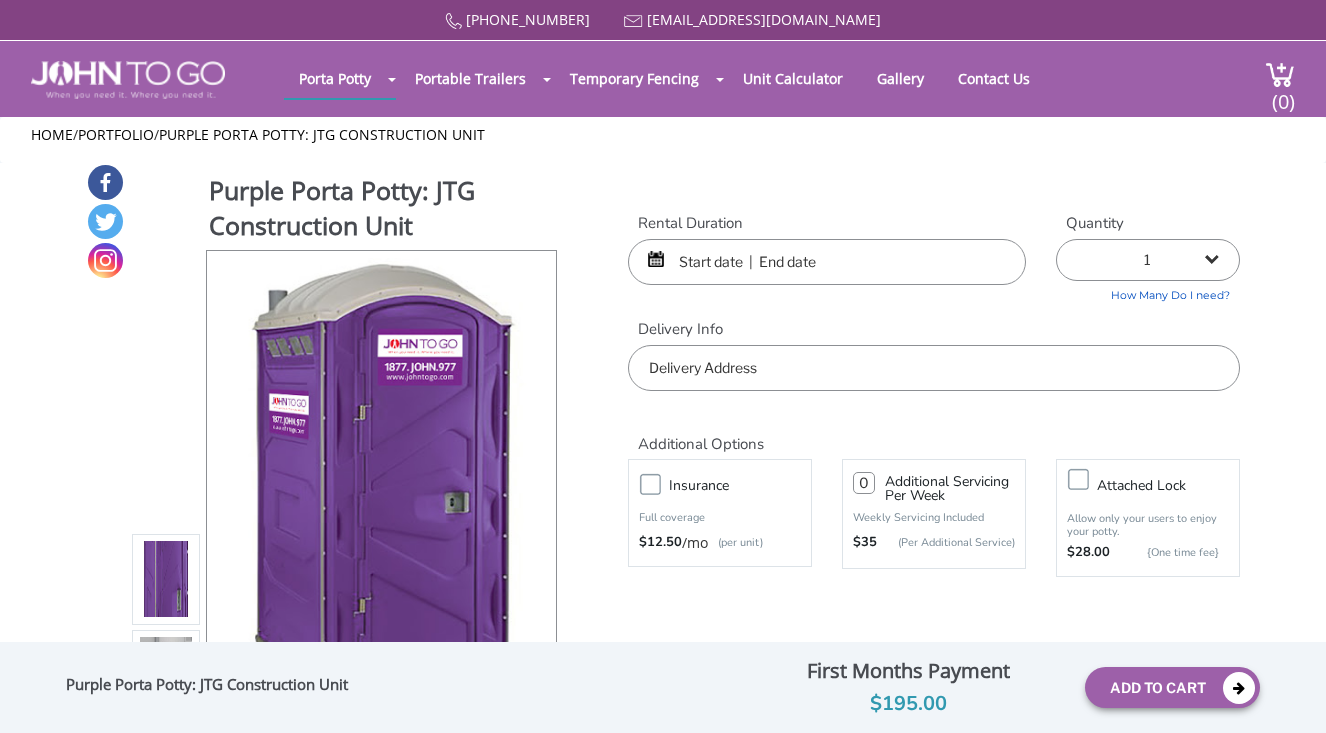 scroll, scrollTop: 0, scrollLeft: 0, axis: both 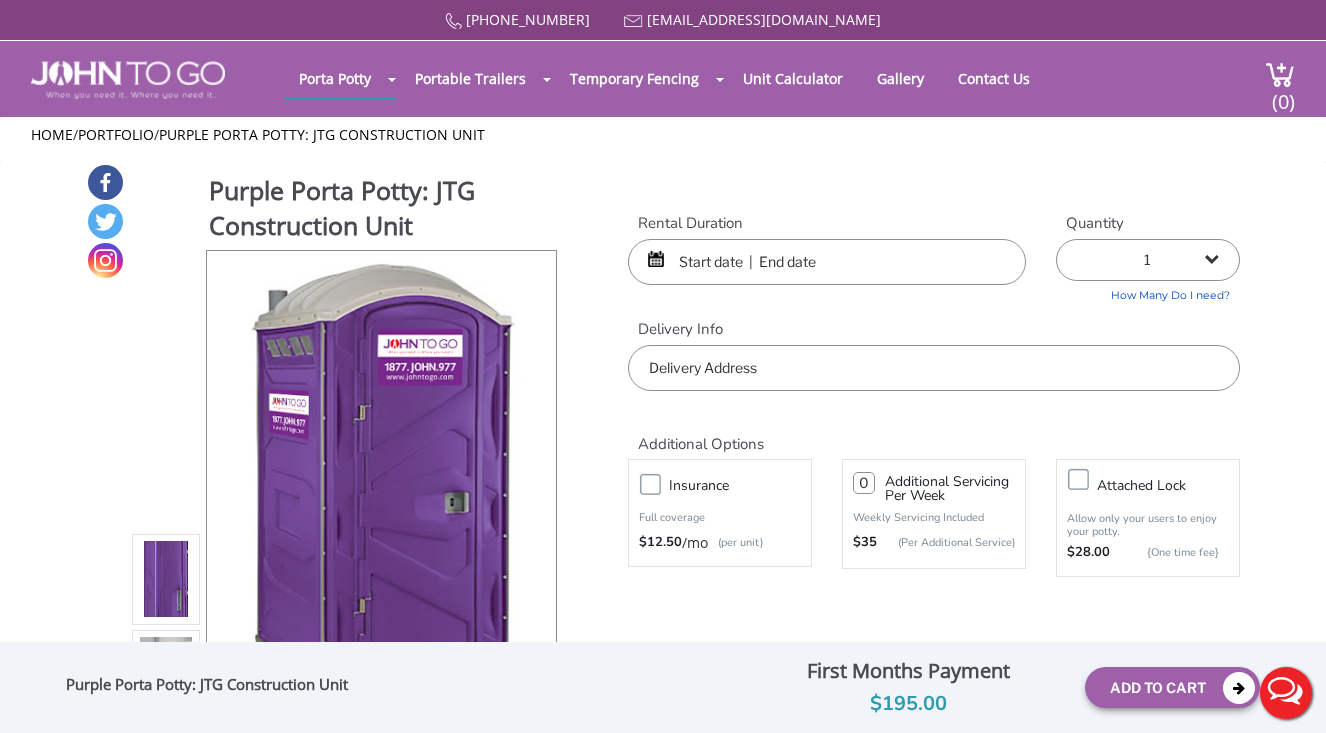 click at bounding box center [827, 262] 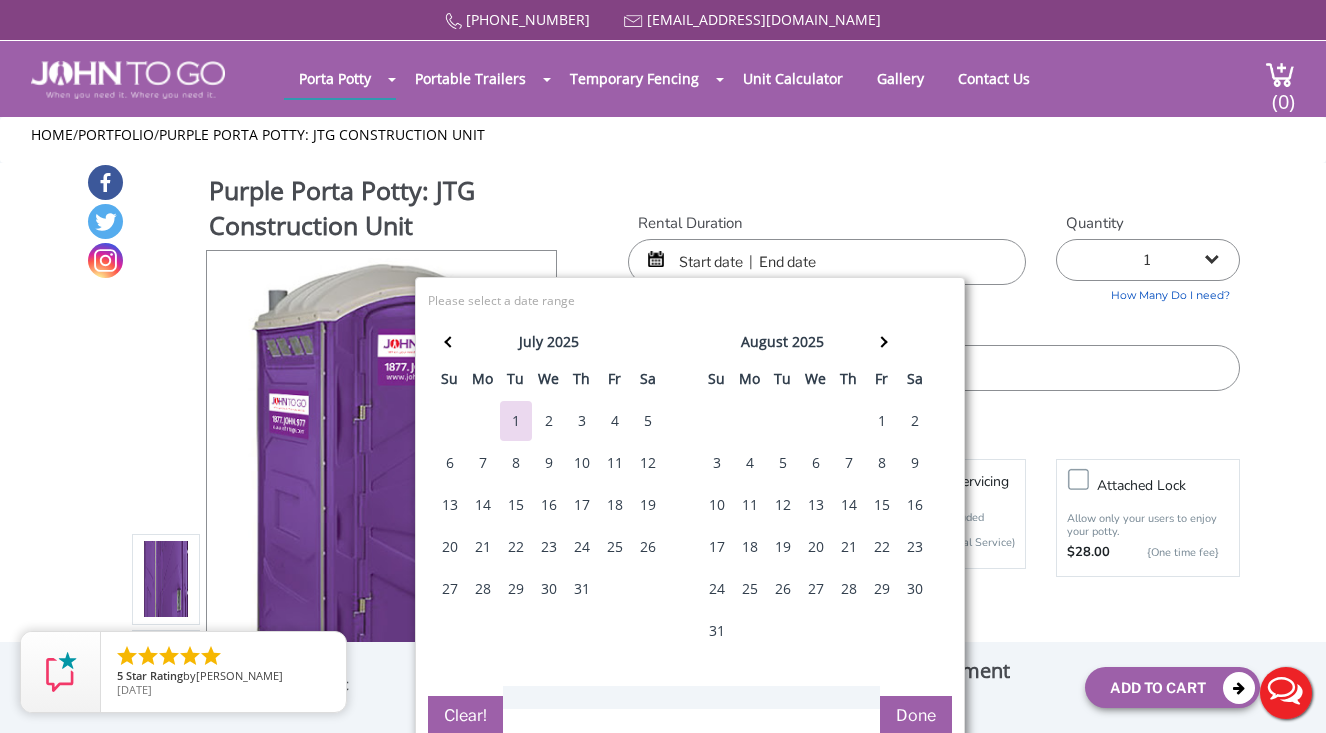 click on "25" at bounding box center [615, 547] 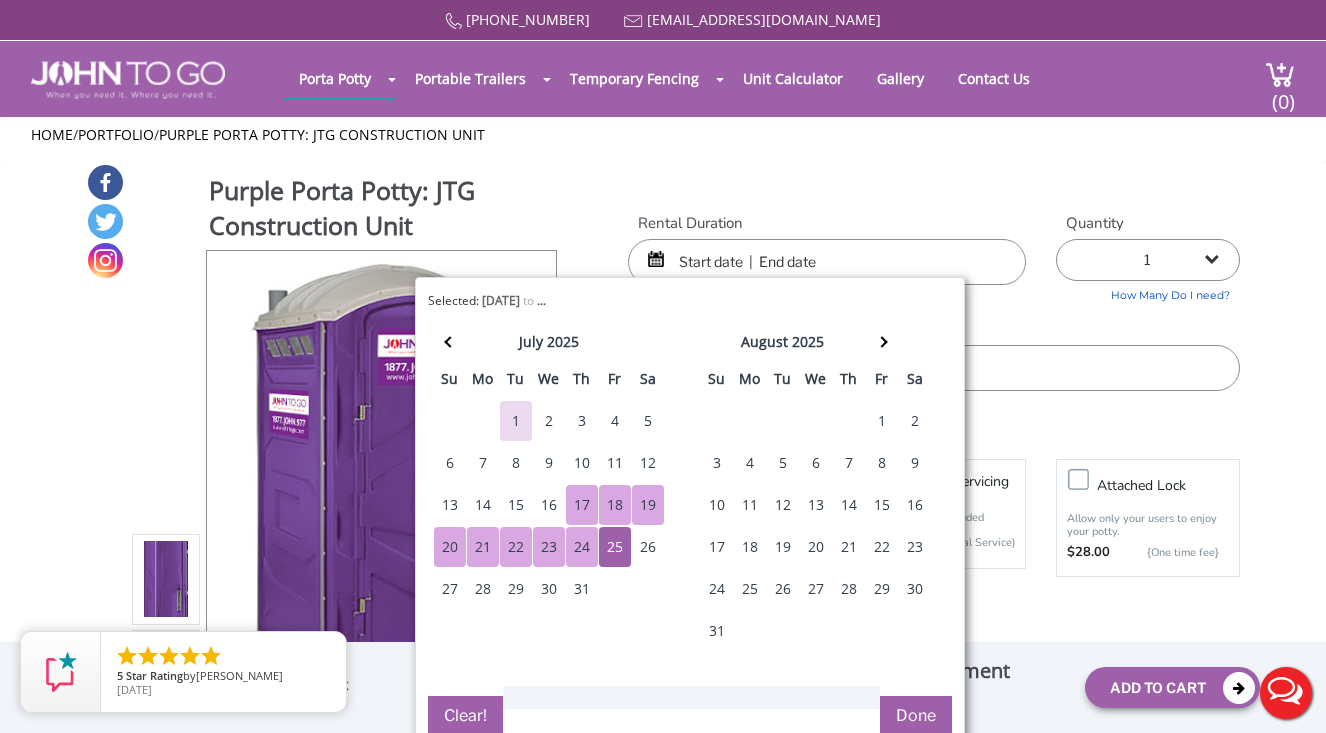 scroll, scrollTop: 0, scrollLeft: 0, axis: both 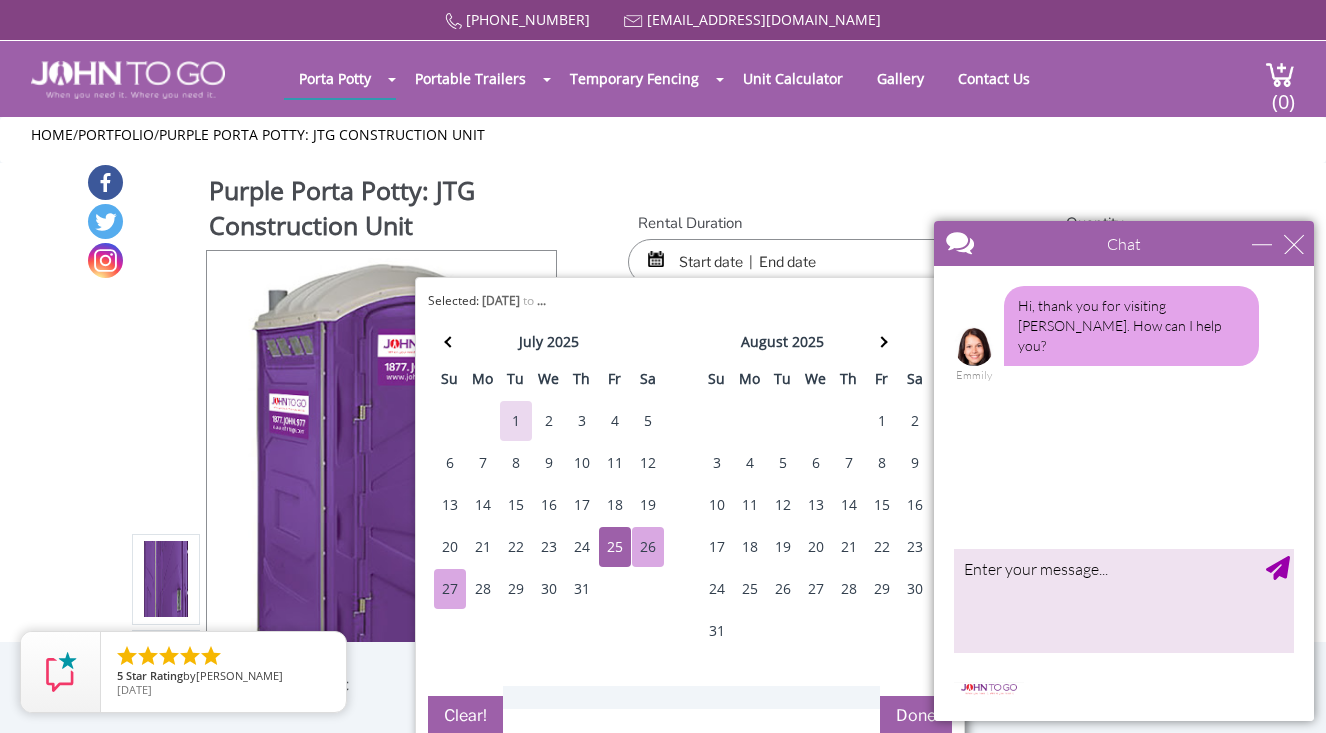 click on "27" at bounding box center (450, 589) 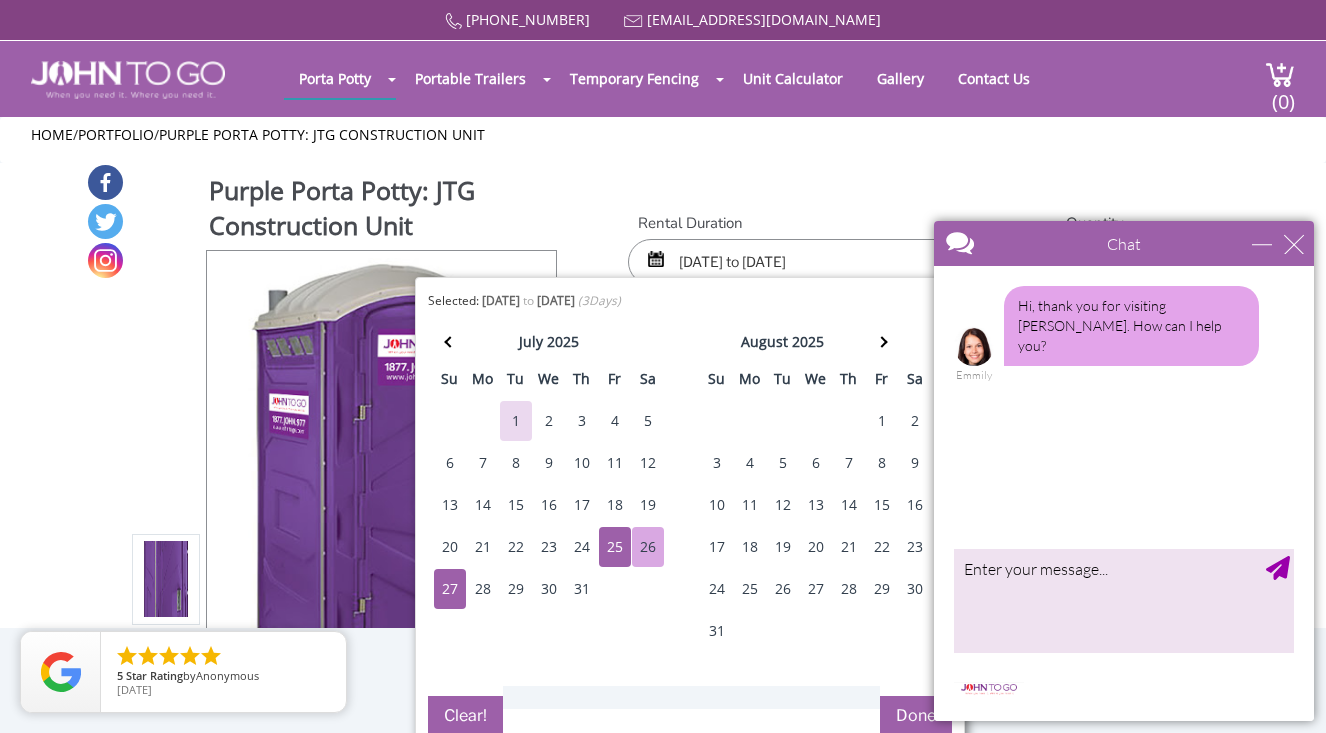 click on "Chat" at bounding box center (1124, 243) 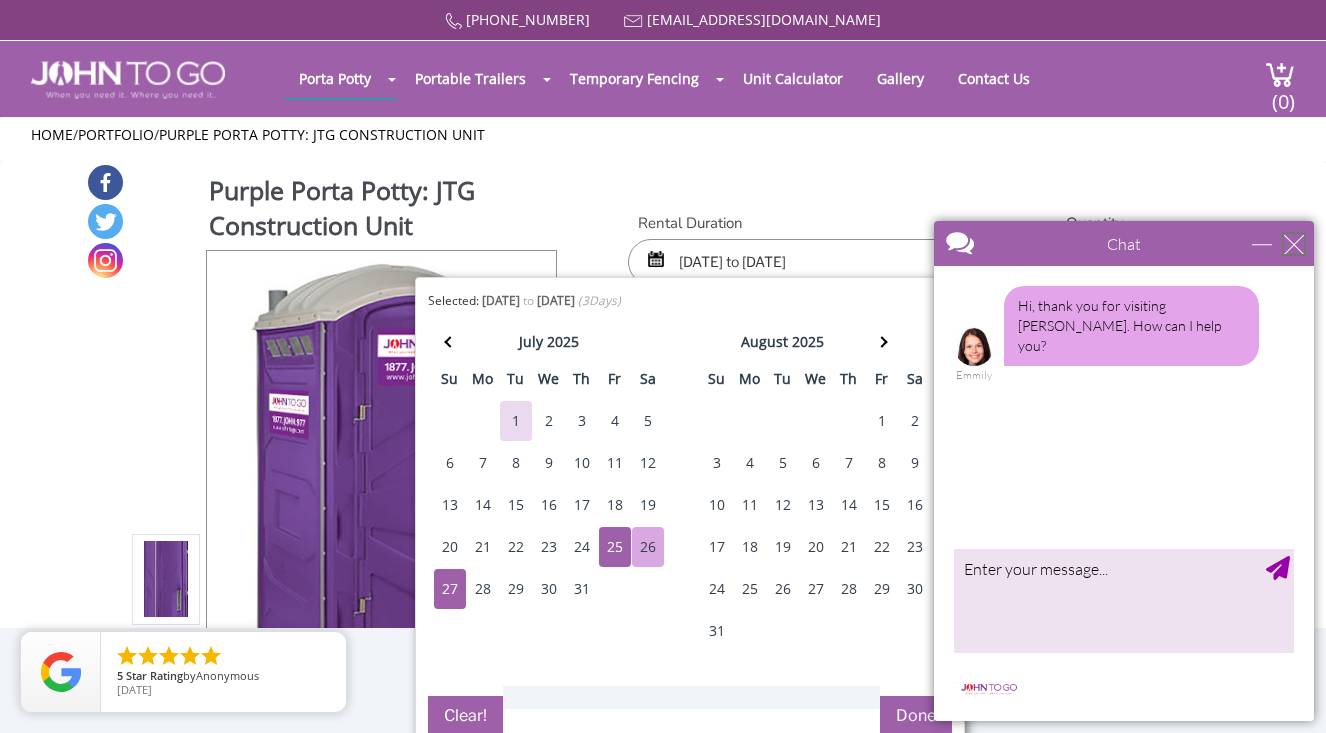 click at bounding box center [1294, 244] 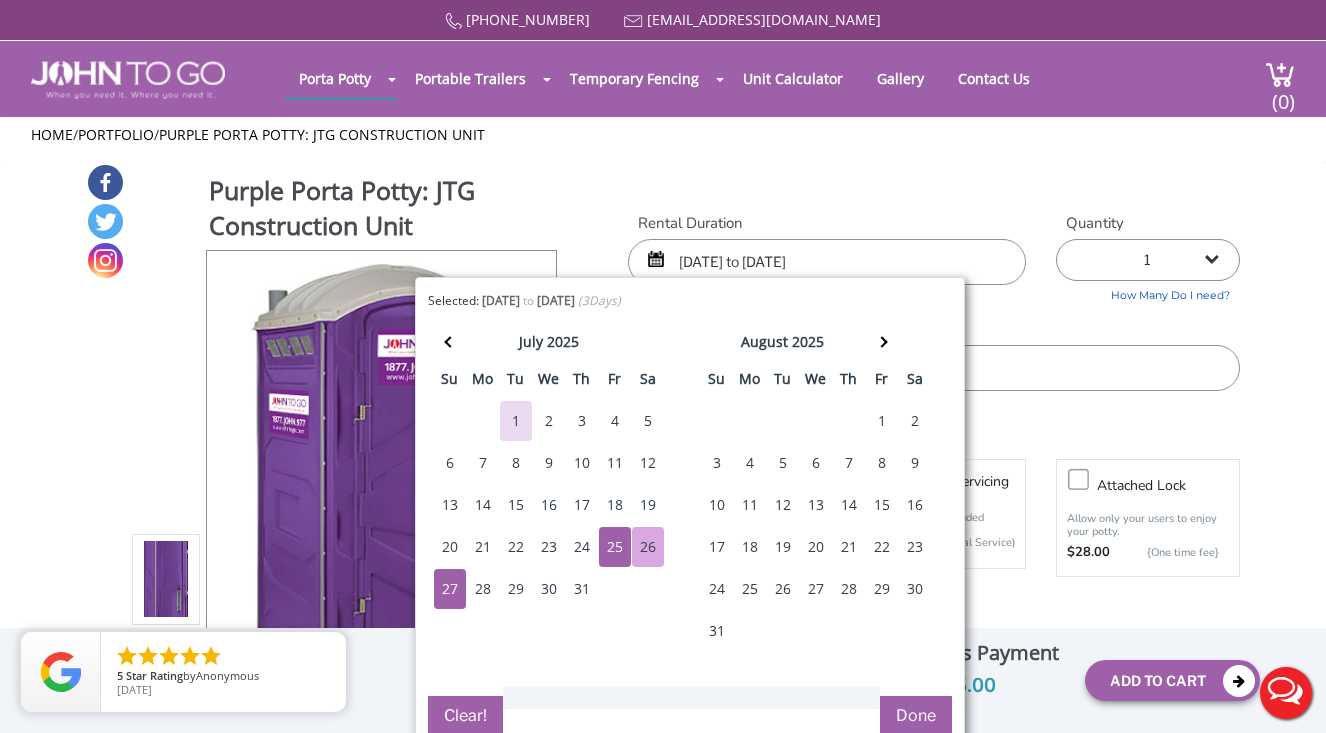 scroll, scrollTop: 0, scrollLeft: 0, axis: both 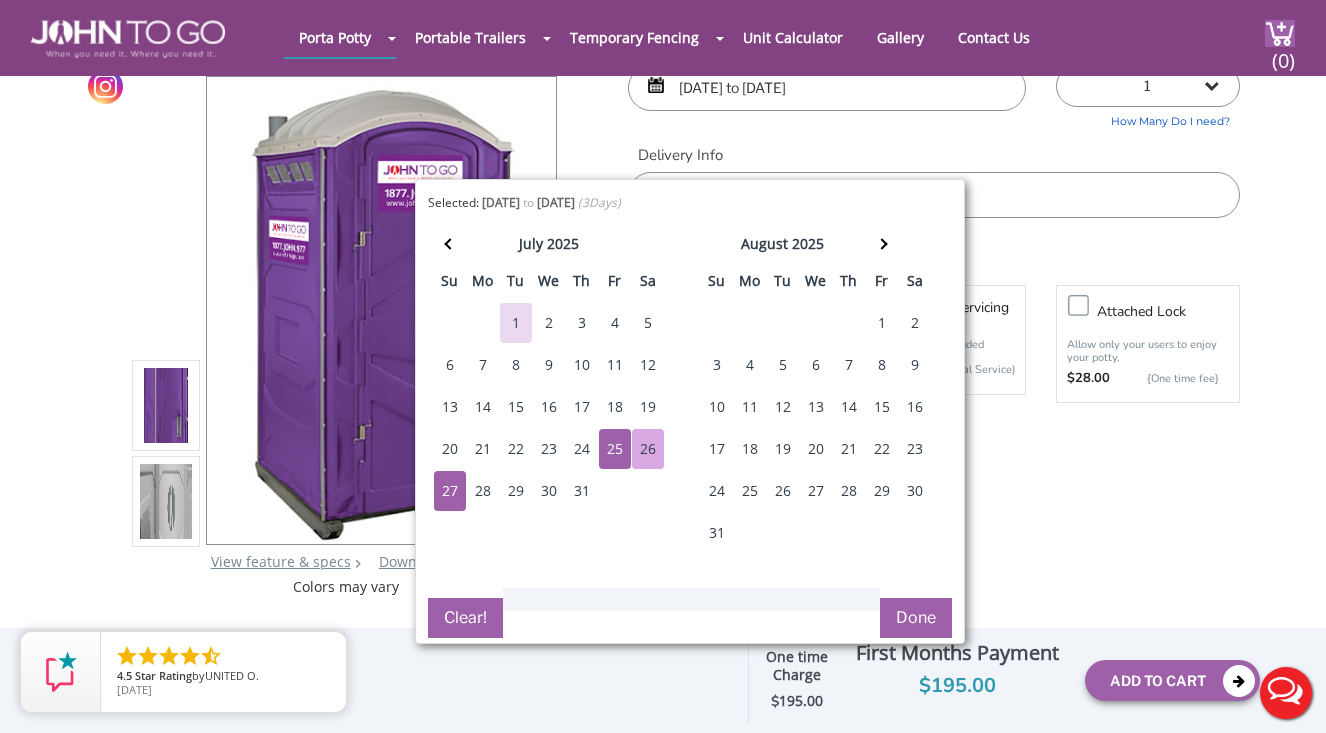 click on "Done" at bounding box center [916, 618] 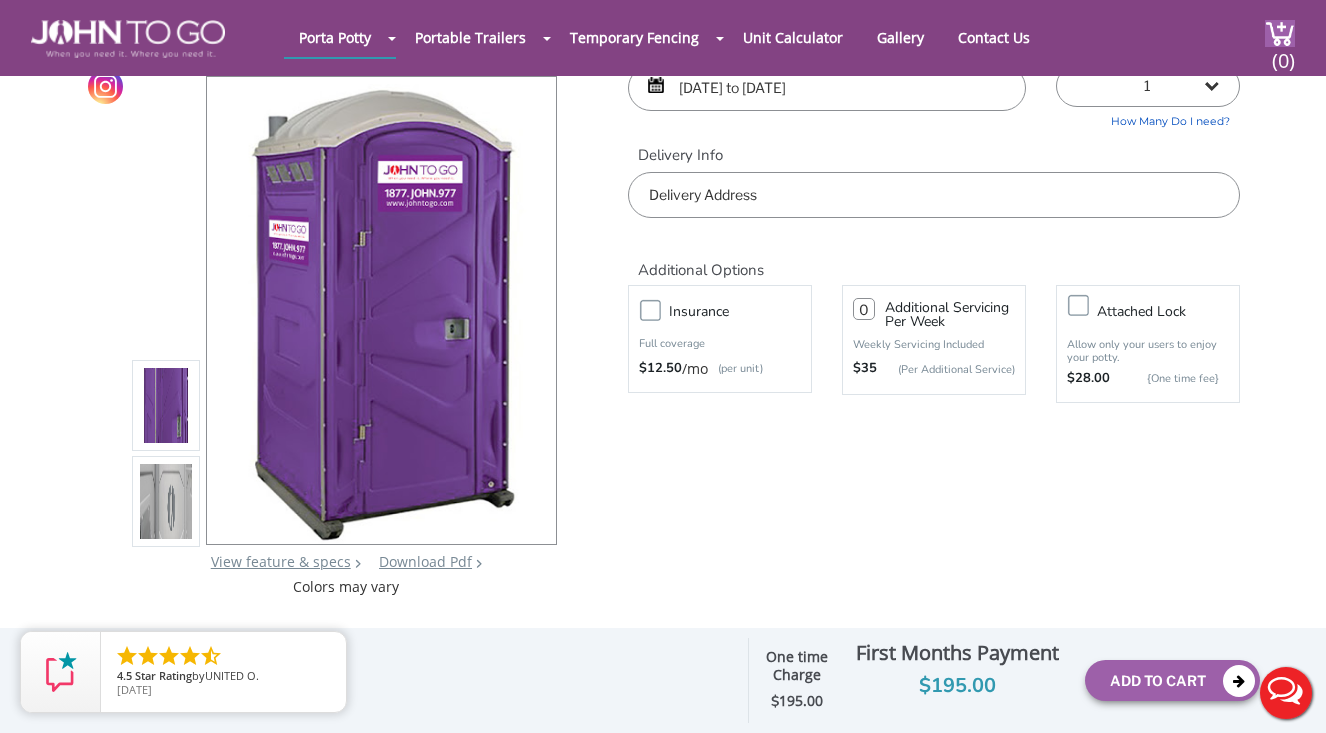 scroll, scrollTop: 0, scrollLeft: 0, axis: both 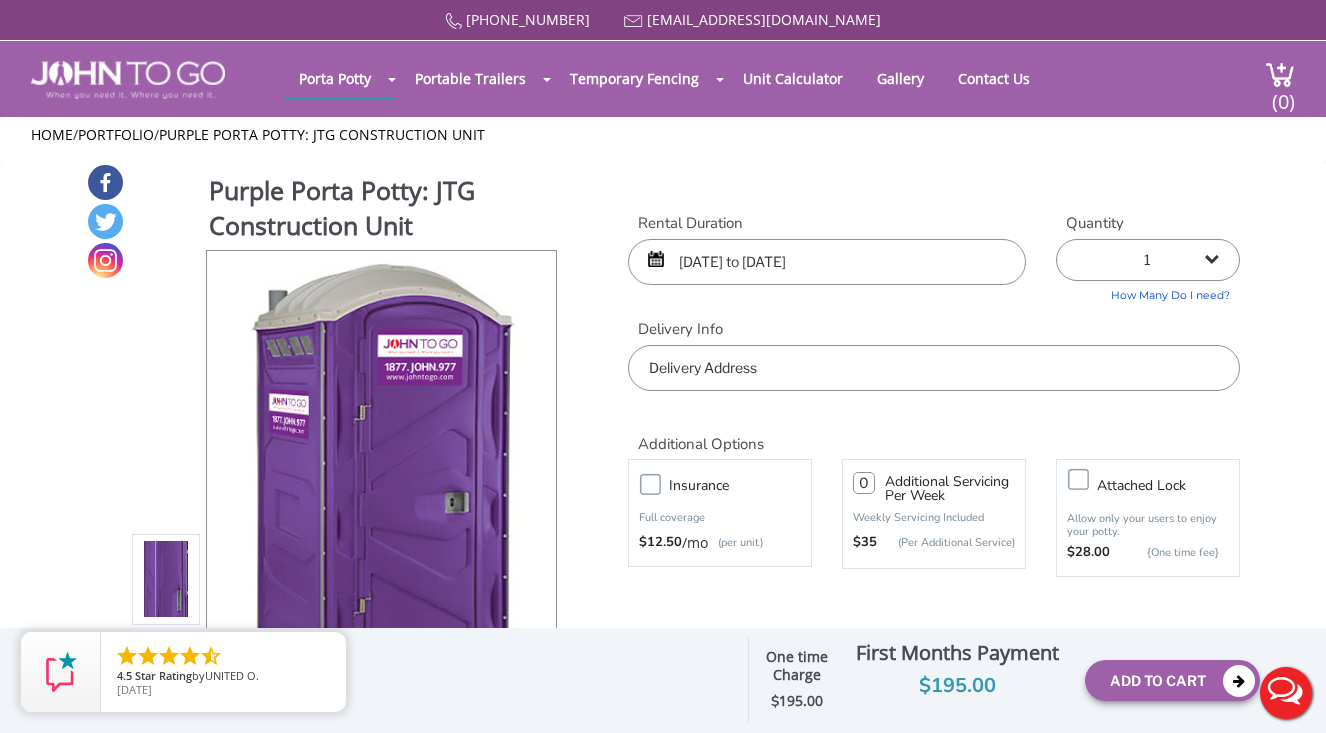 click at bounding box center [933, 368] 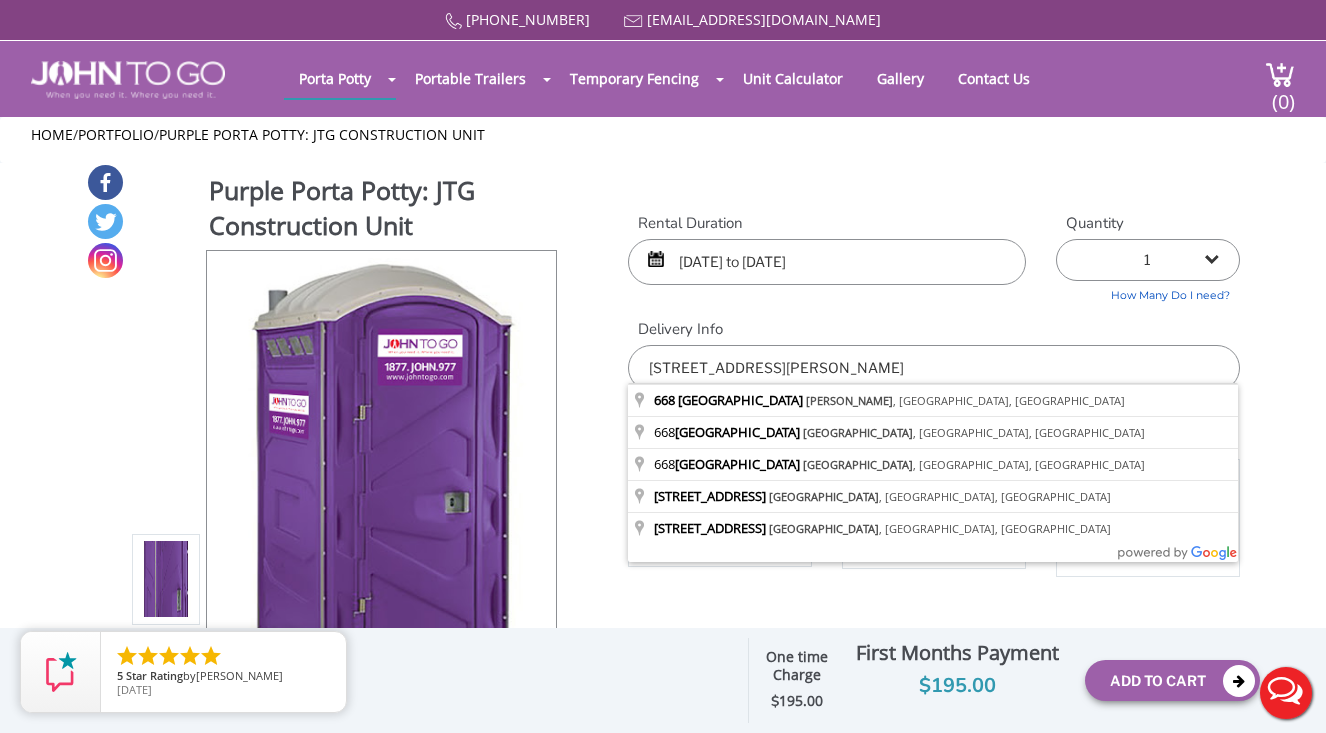 type on "668 Main Street, Belford, NJ, USA" 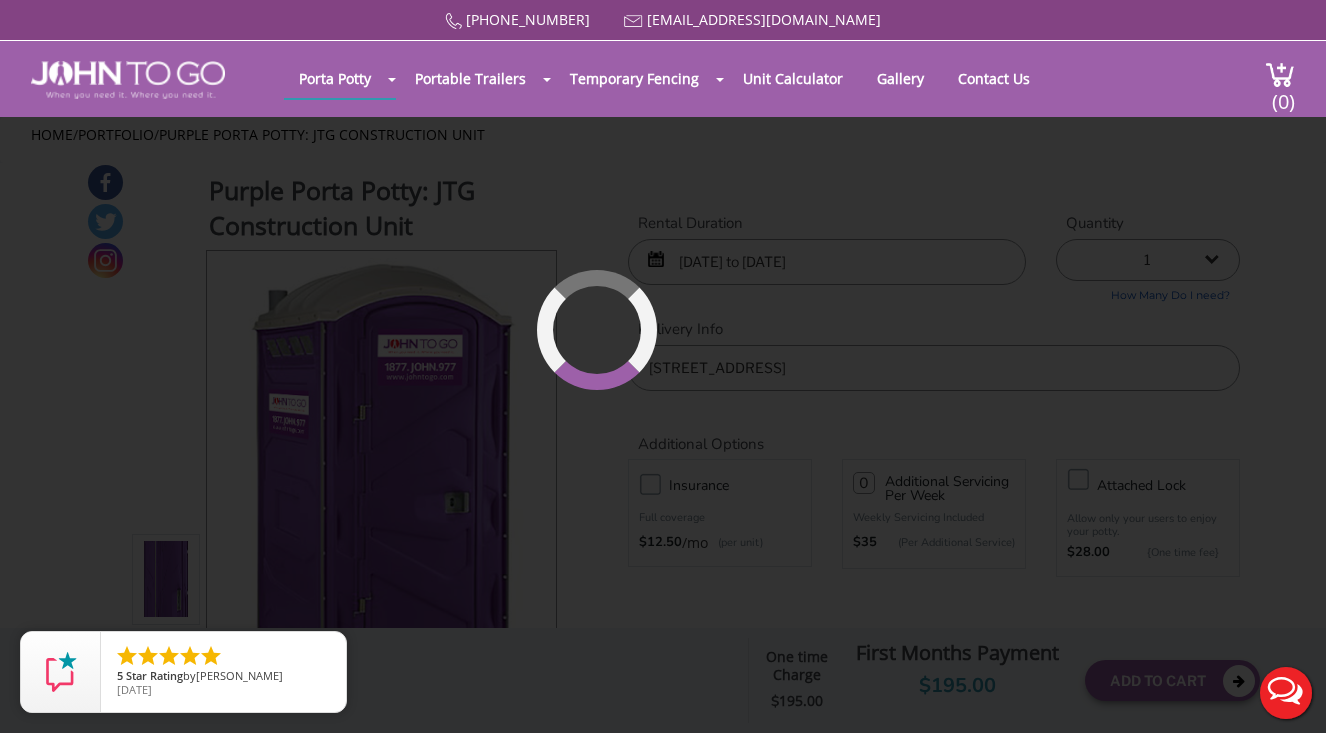 drag, startPoint x: 879, startPoint y: 368, endPoint x: 843, endPoint y: 400, distance: 48.166378 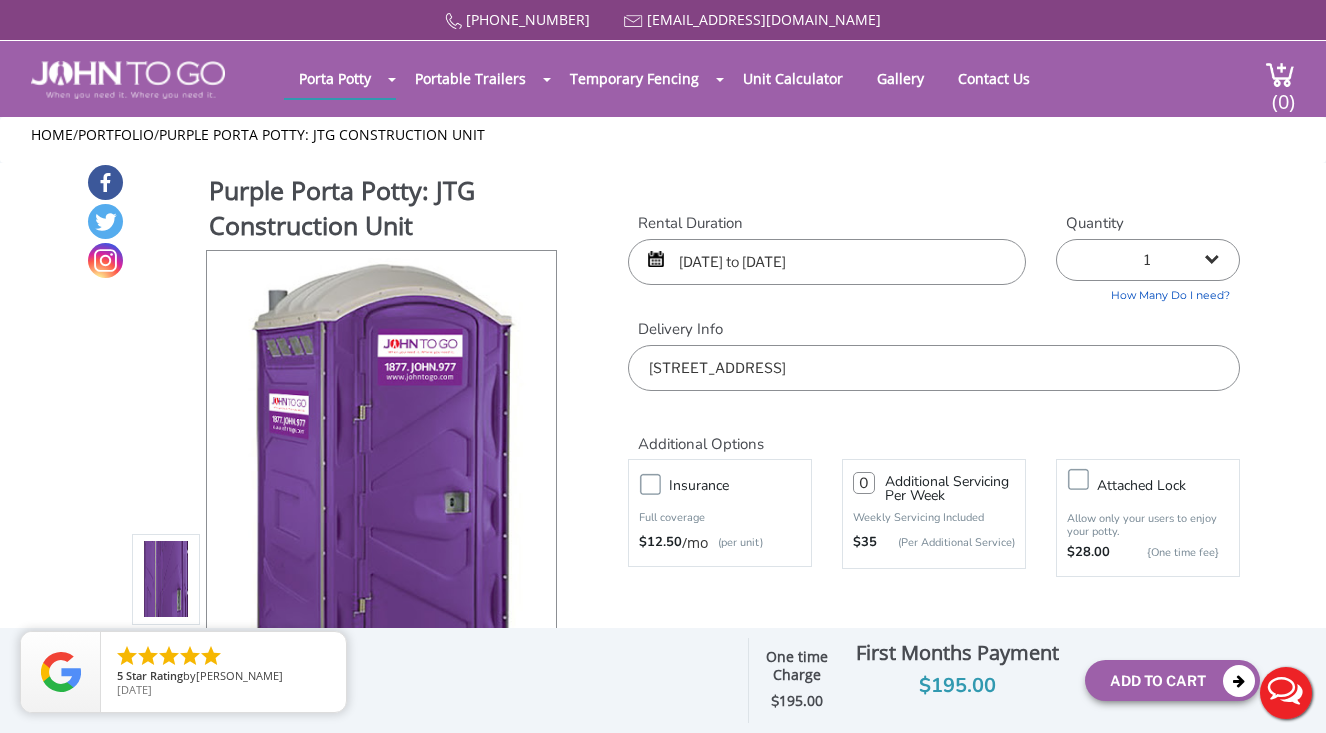 scroll, scrollTop: 0, scrollLeft: 0, axis: both 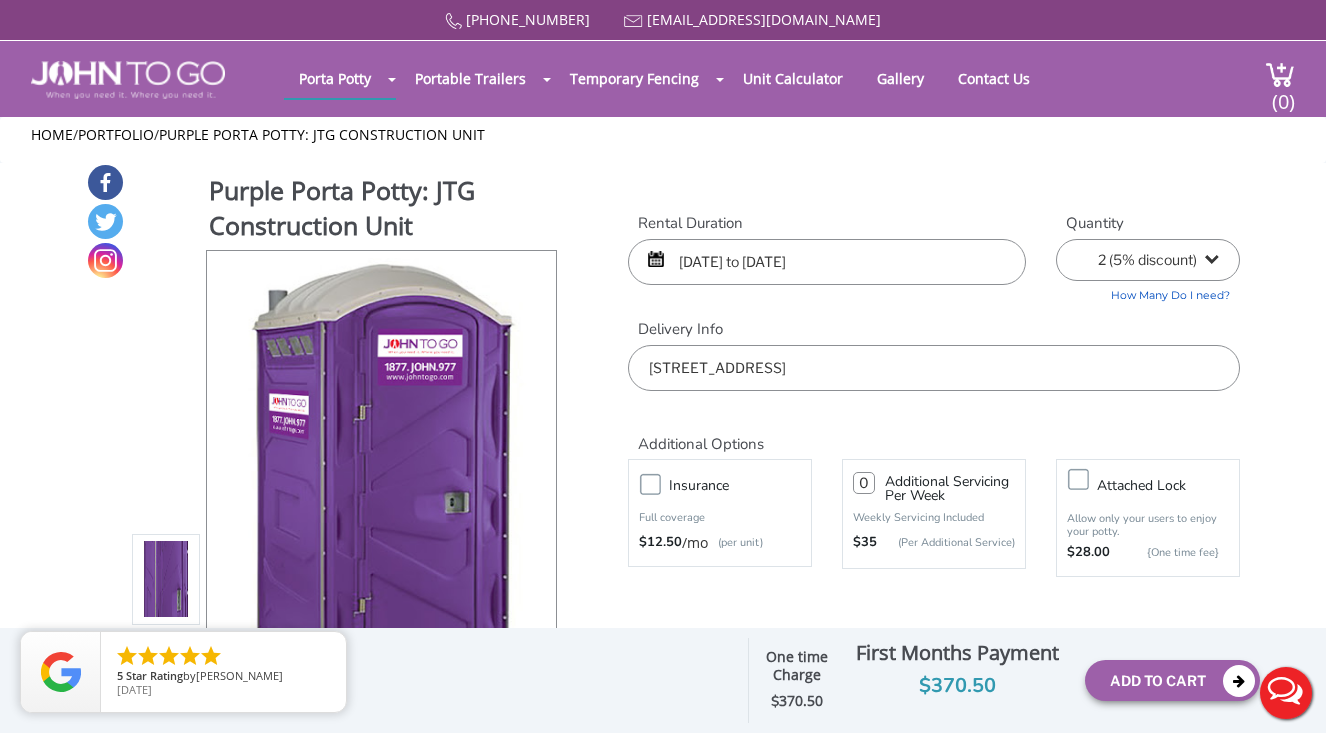 select on "1" 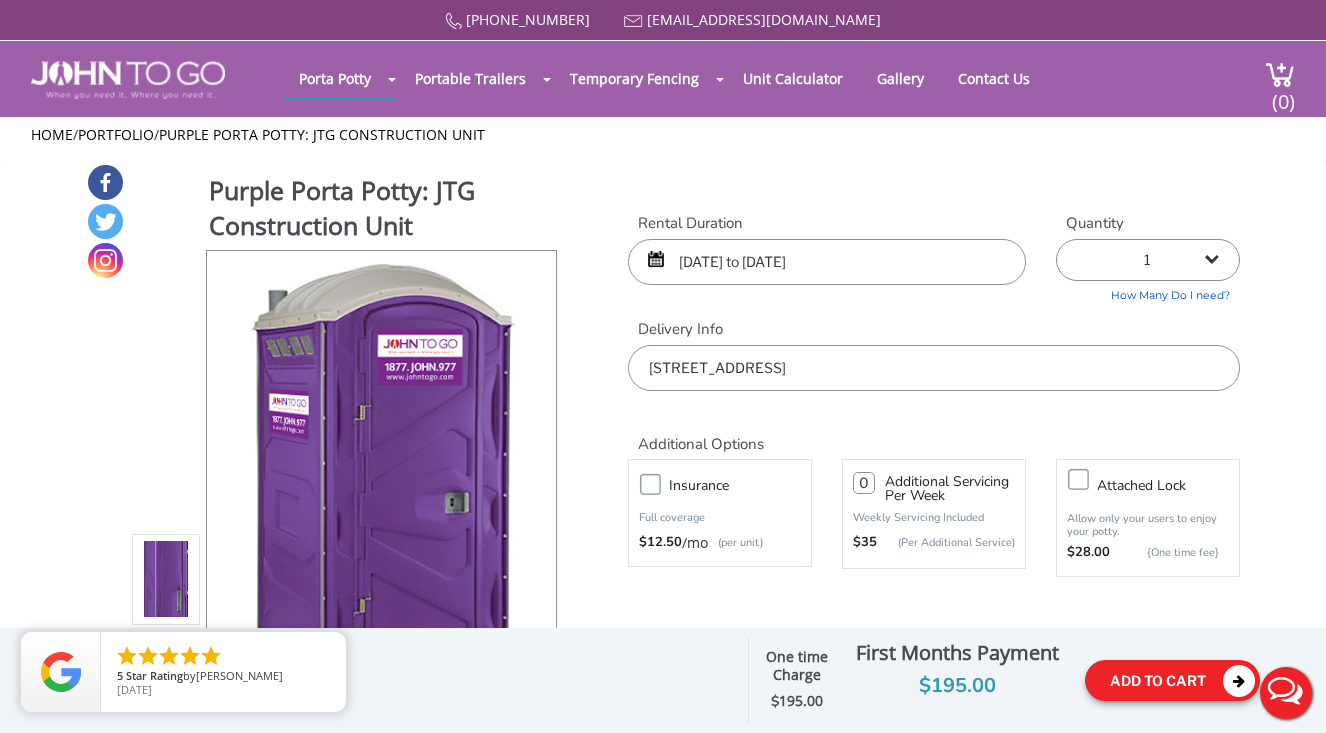 click on "Add To Cart" at bounding box center (1172, 680) 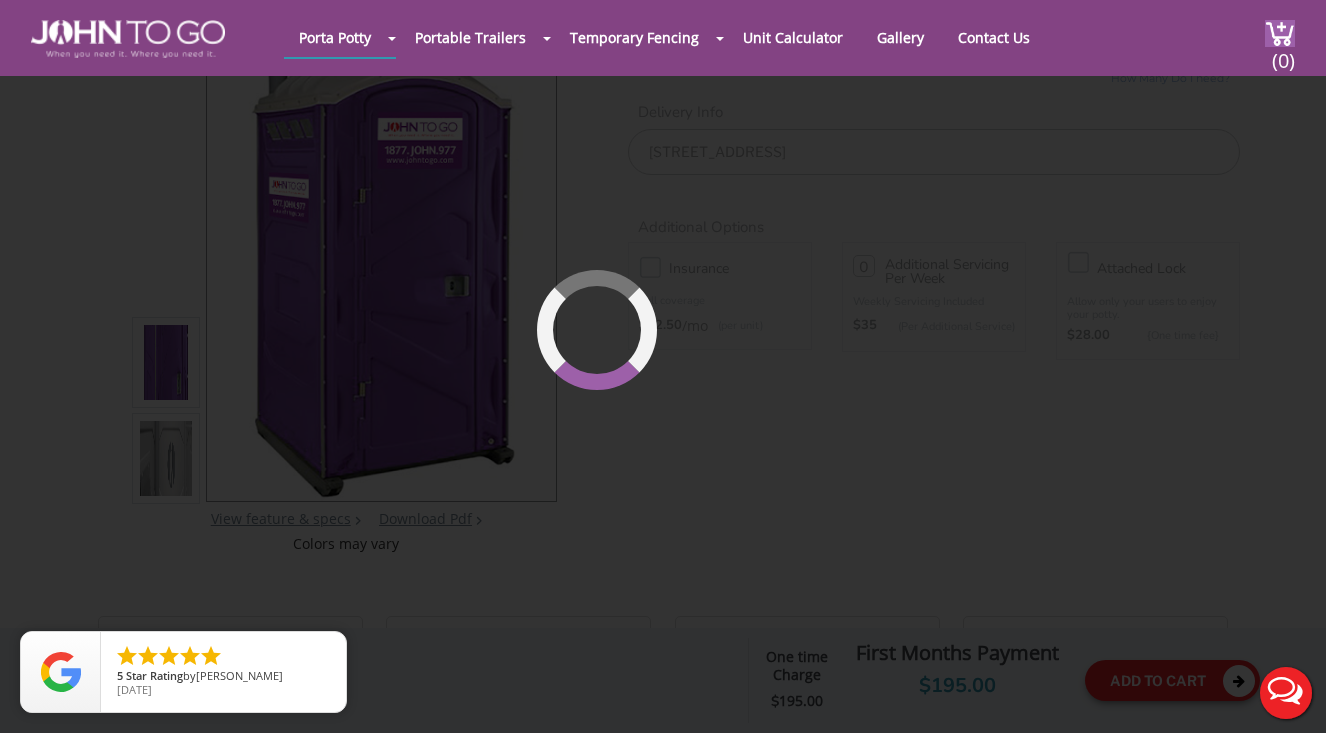 scroll, scrollTop: 206, scrollLeft: 0, axis: vertical 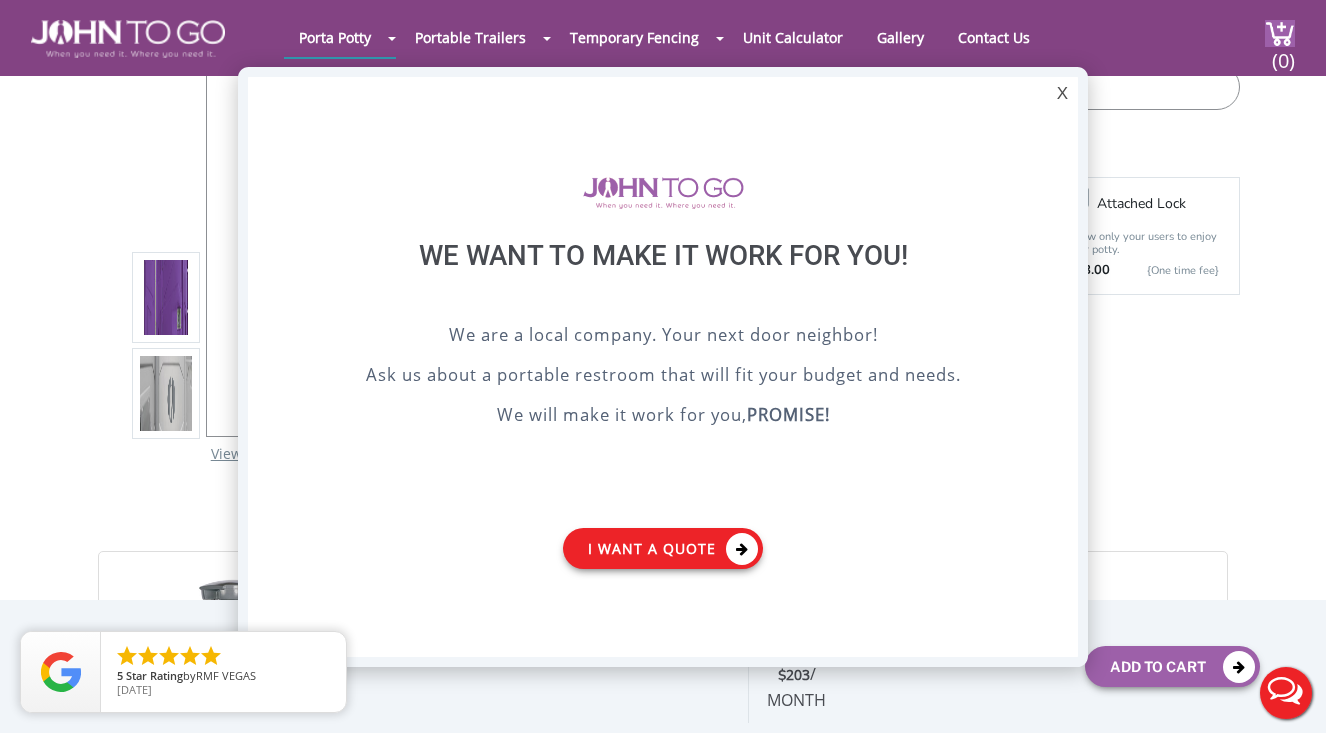 click at bounding box center (742, 549) 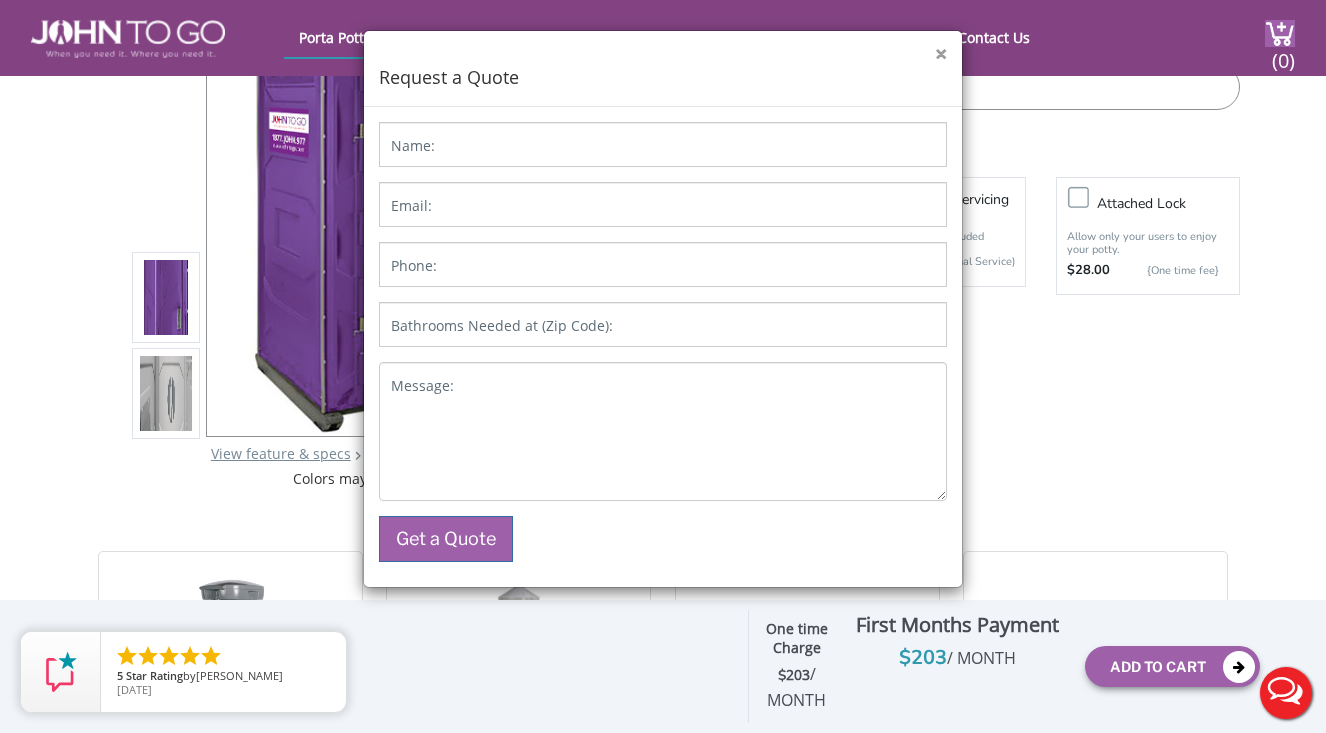 click on "×" at bounding box center [941, 54] 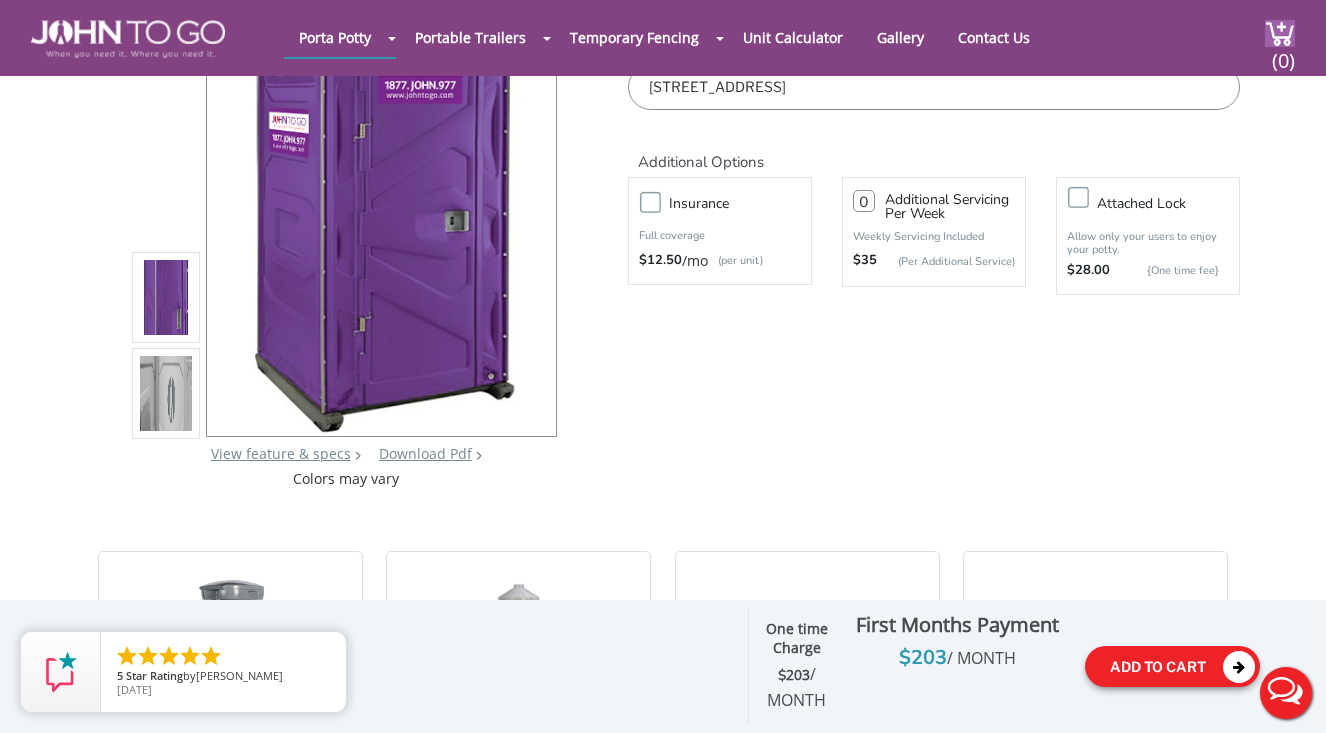 click on "Add To Cart" at bounding box center (1172, 666) 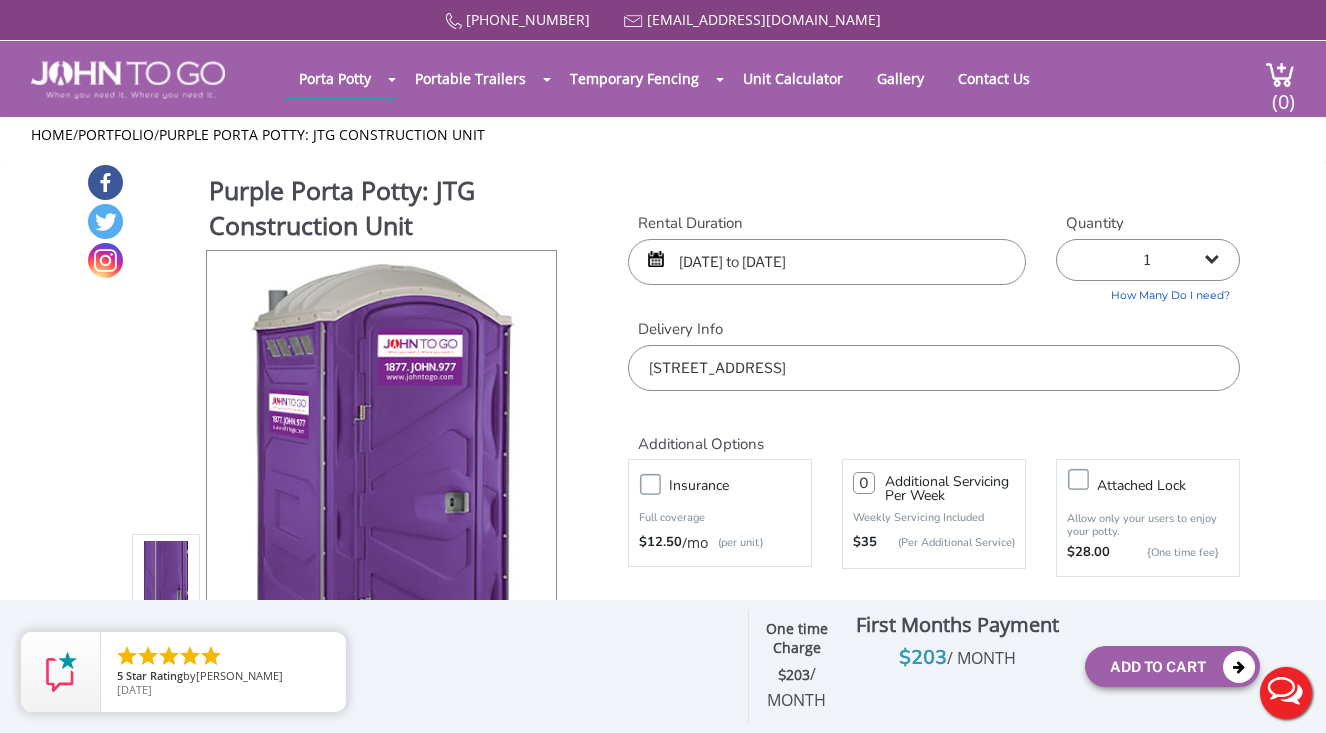 scroll, scrollTop: 0, scrollLeft: 0, axis: both 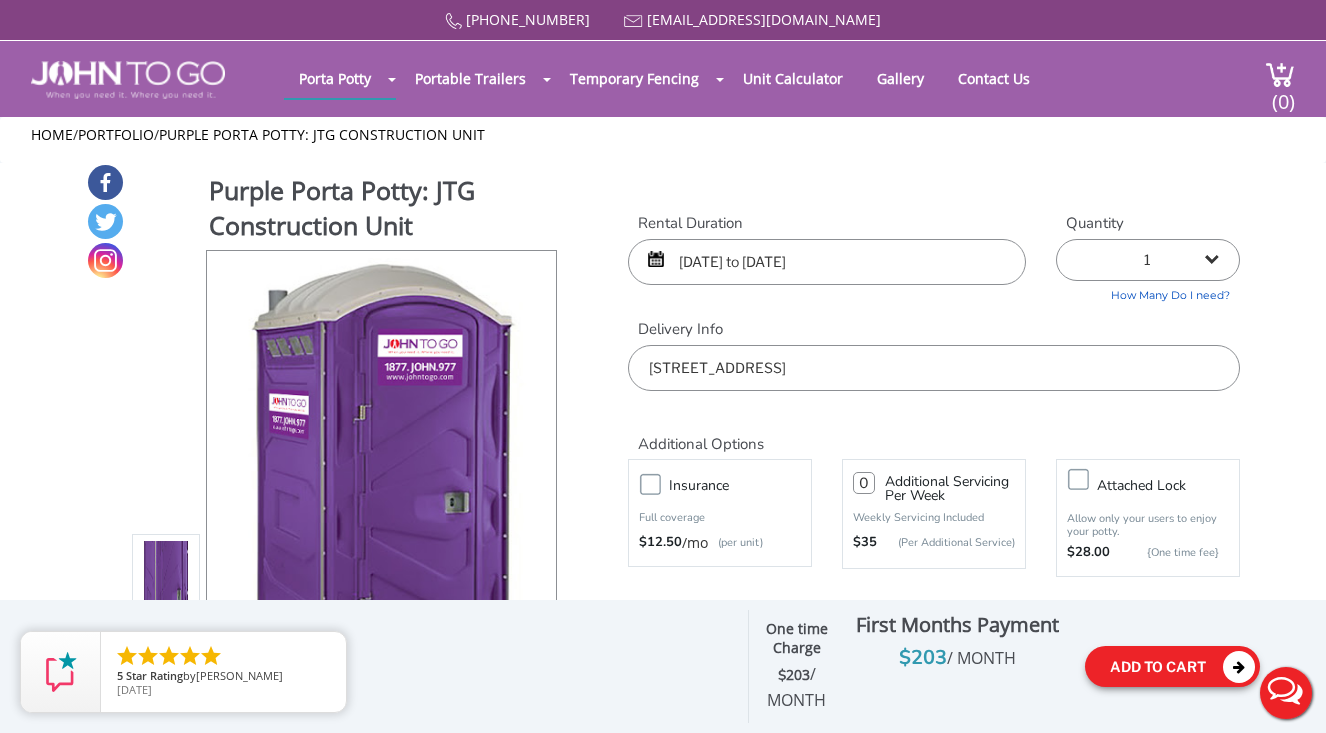 click on "Add To Cart" at bounding box center (1172, 666) 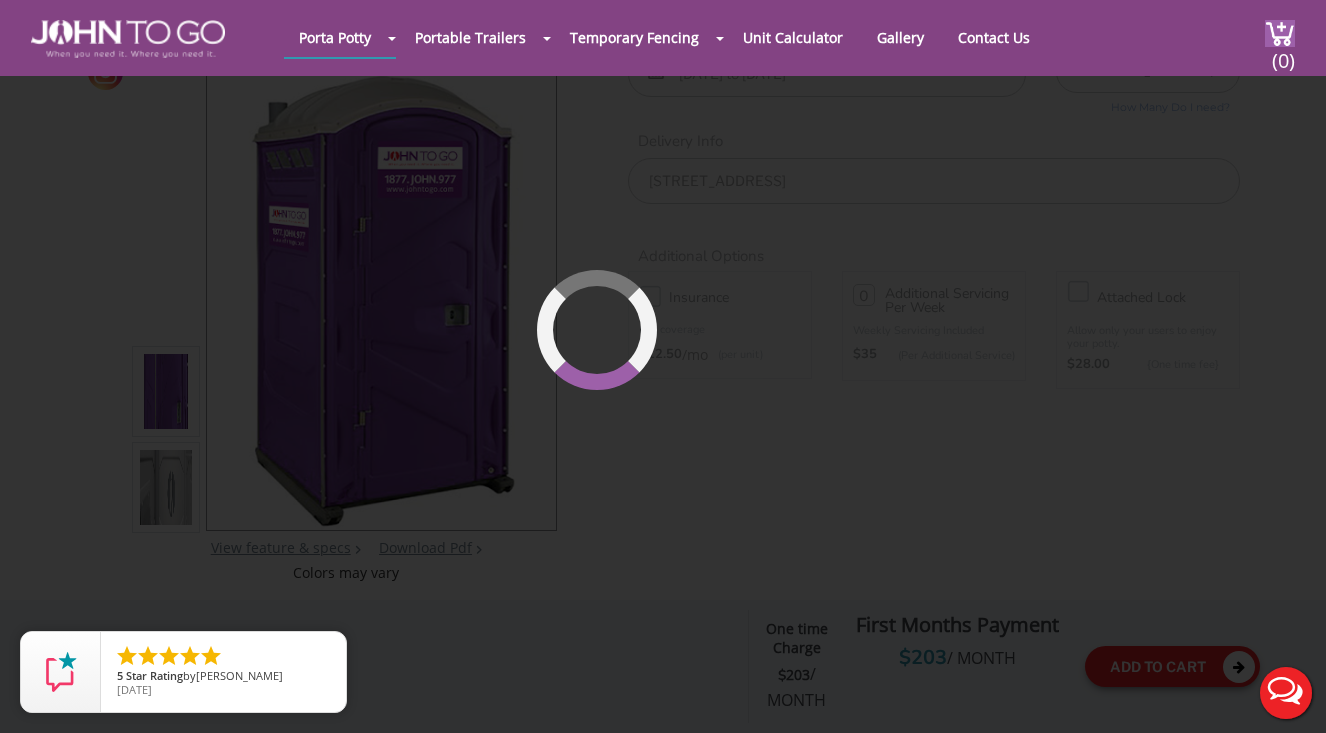 scroll, scrollTop: 206, scrollLeft: 0, axis: vertical 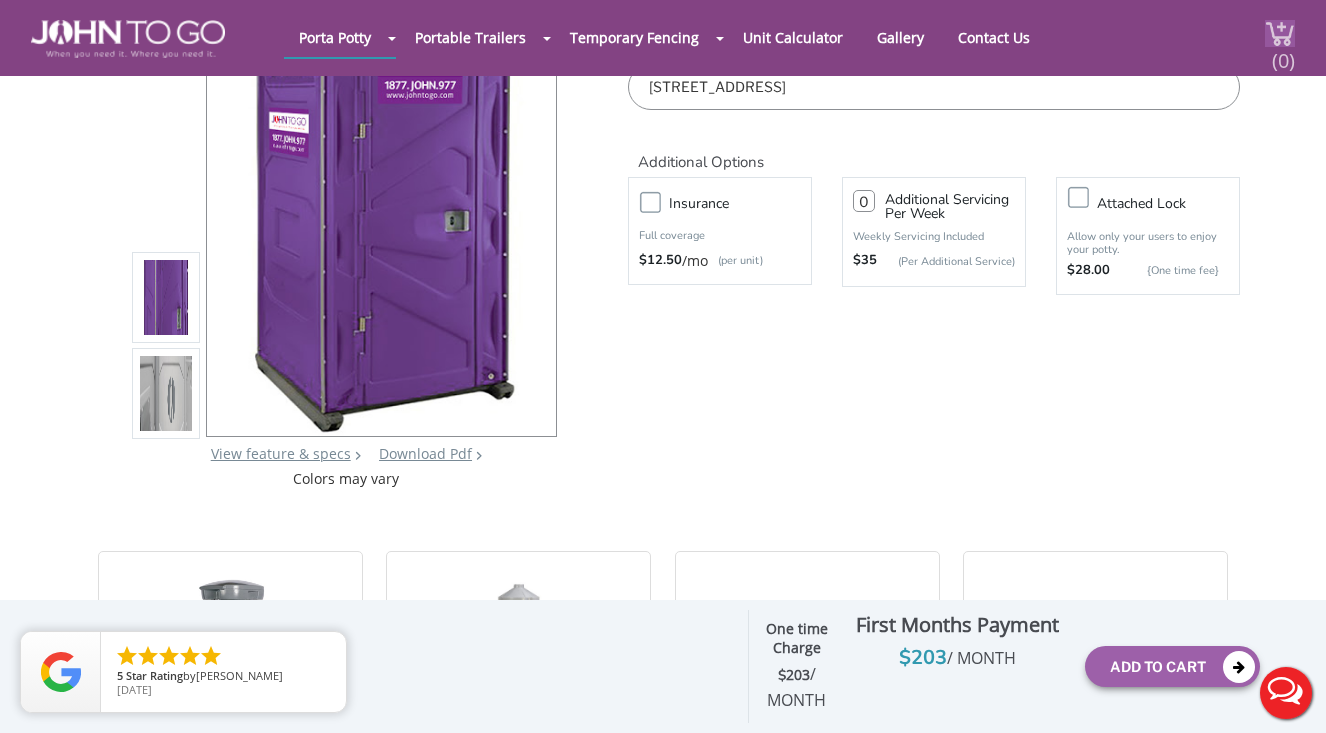 click at bounding box center [1280, 33] 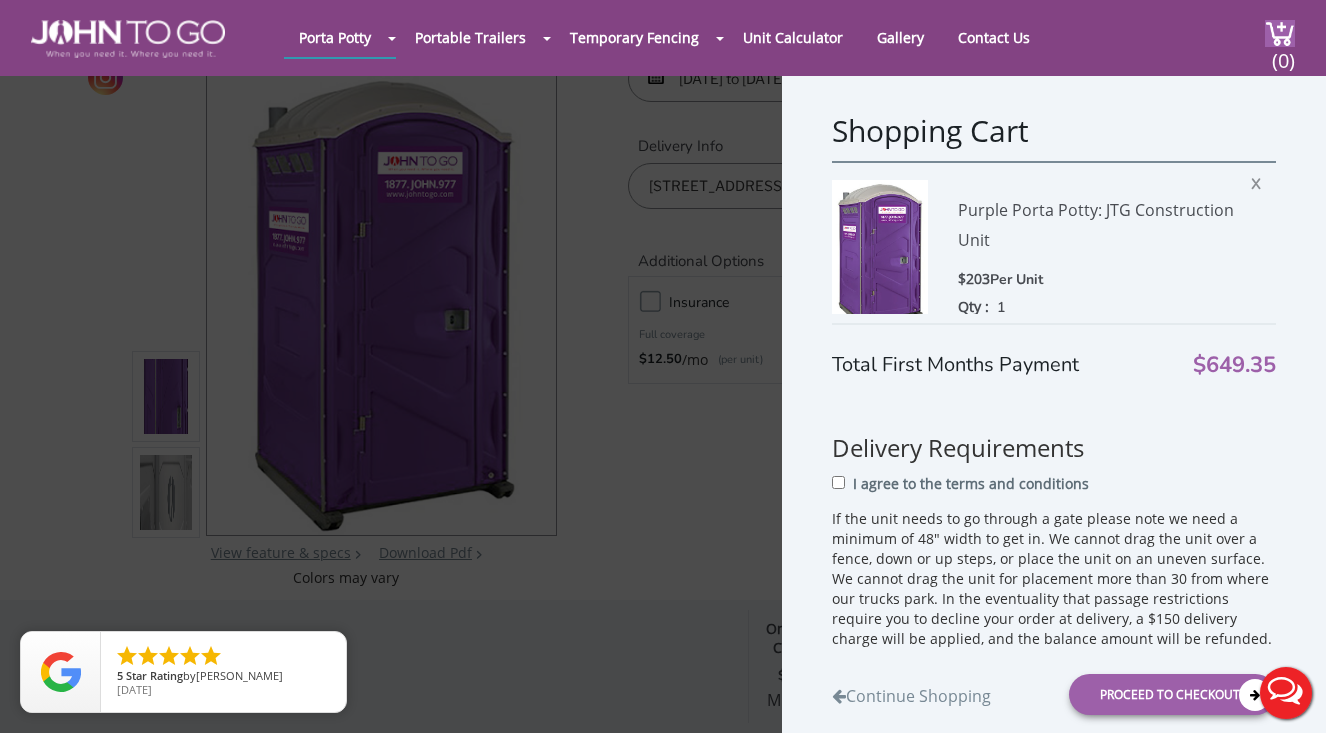 scroll, scrollTop: 106, scrollLeft: 0, axis: vertical 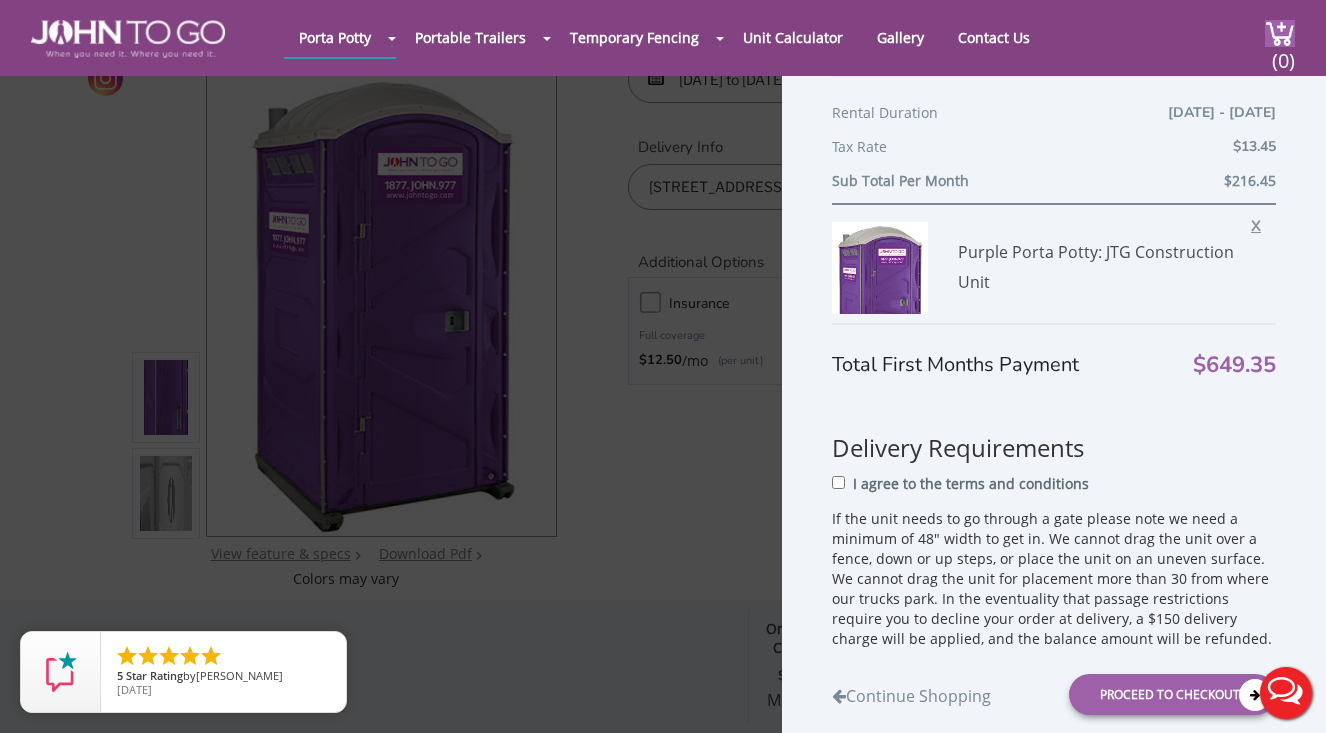 click on "X" at bounding box center [1261, 223] 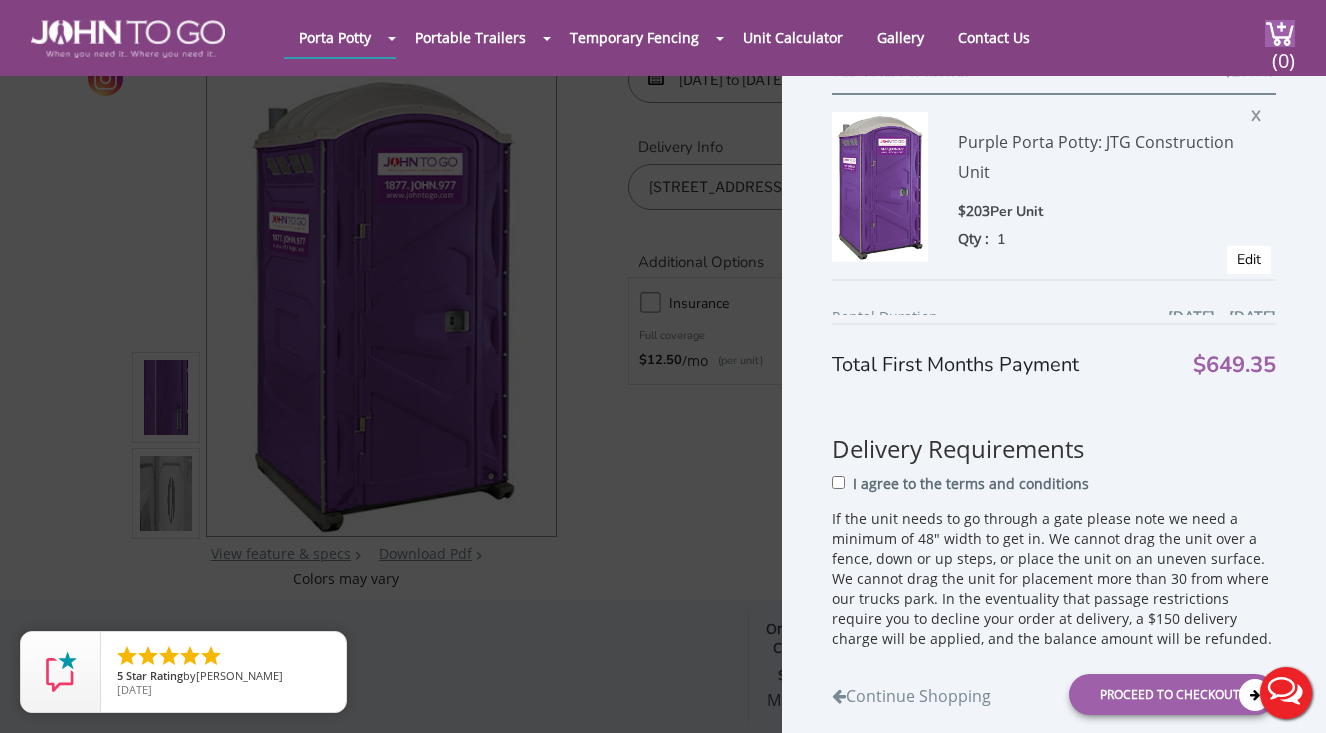 scroll, scrollTop: 250, scrollLeft: 0, axis: vertical 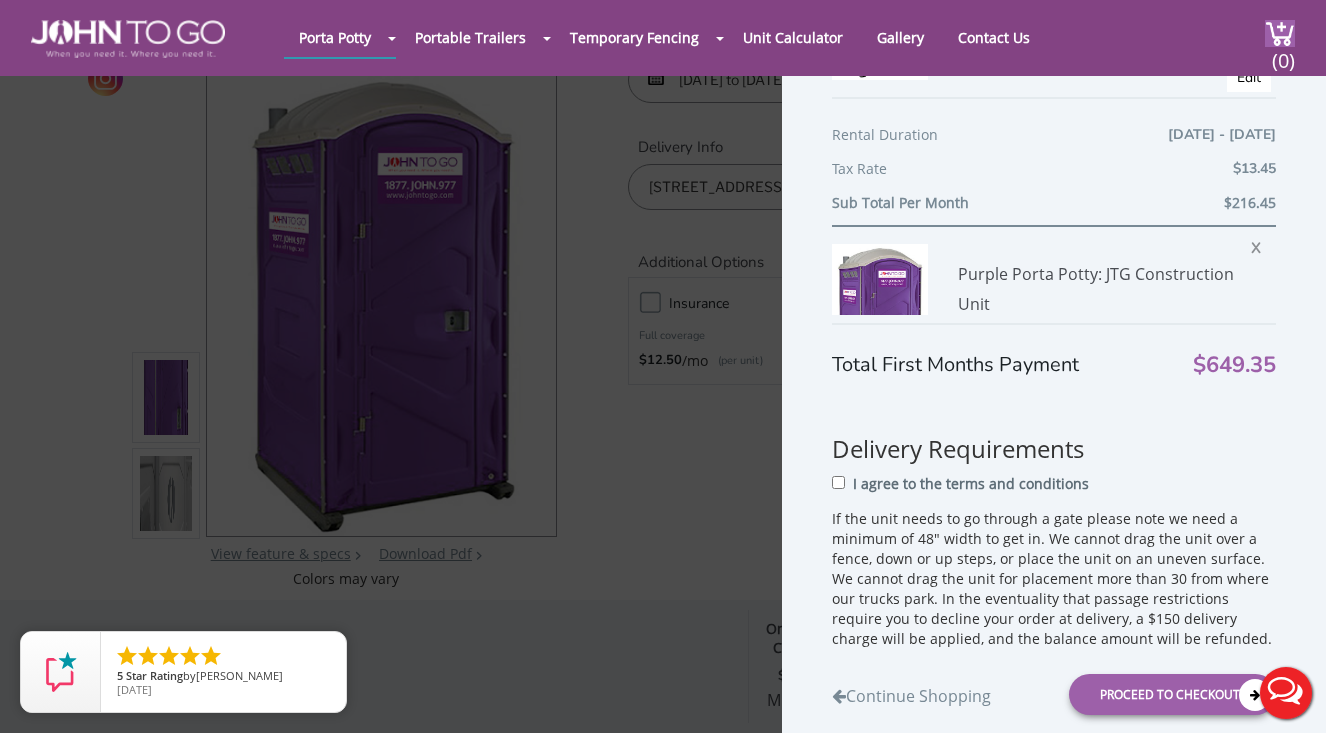 click on "Purple Porta Potty: JTG Construction Unit
$203  Per Unit
Qty : 1
X
Edit" at bounding box center [1054, 318] 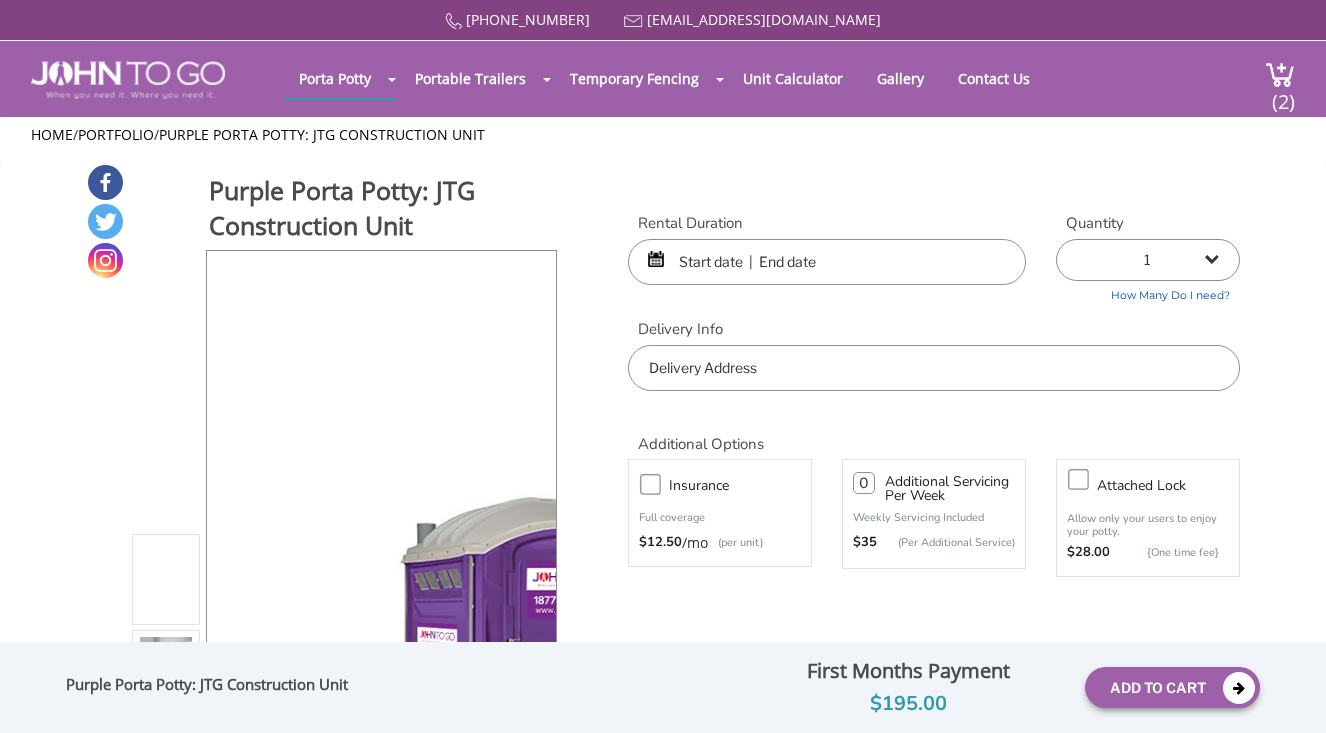 scroll, scrollTop: 0, scrollLeft: 0, axis: both 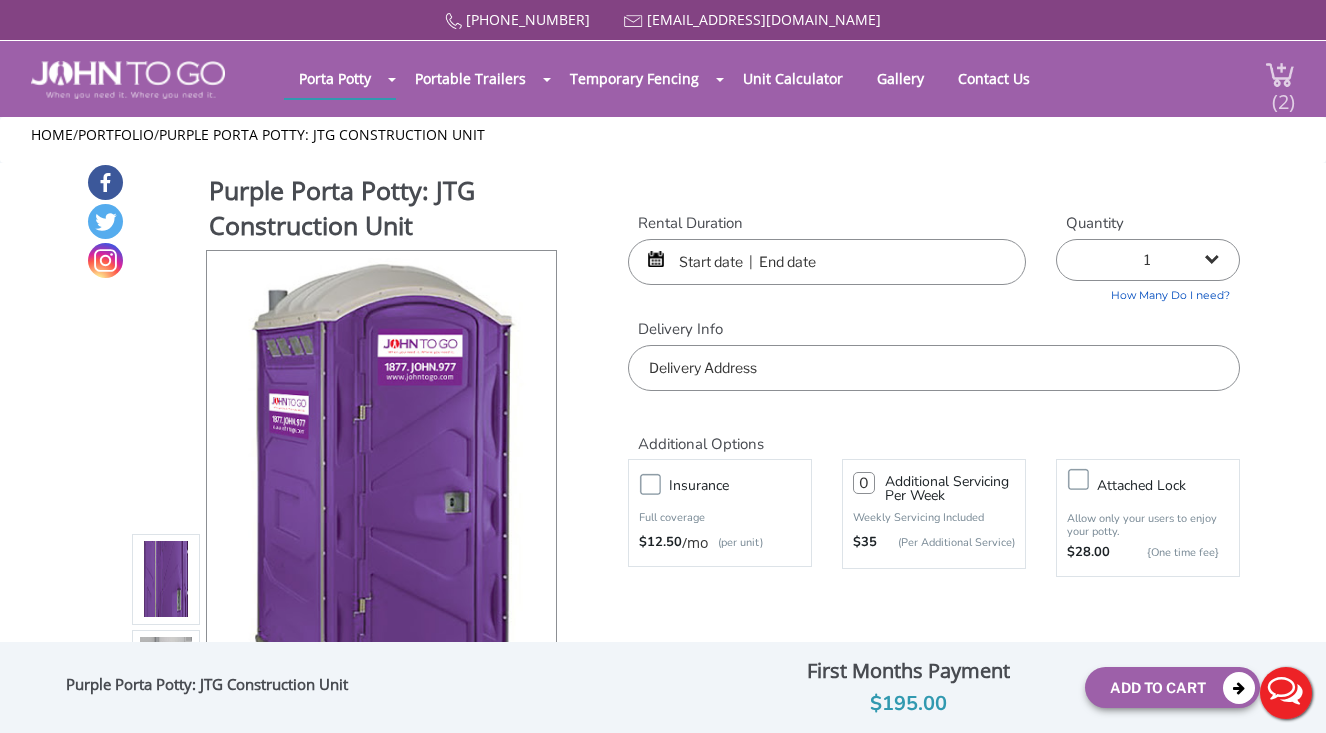 click at bounding box center [1280, 74] 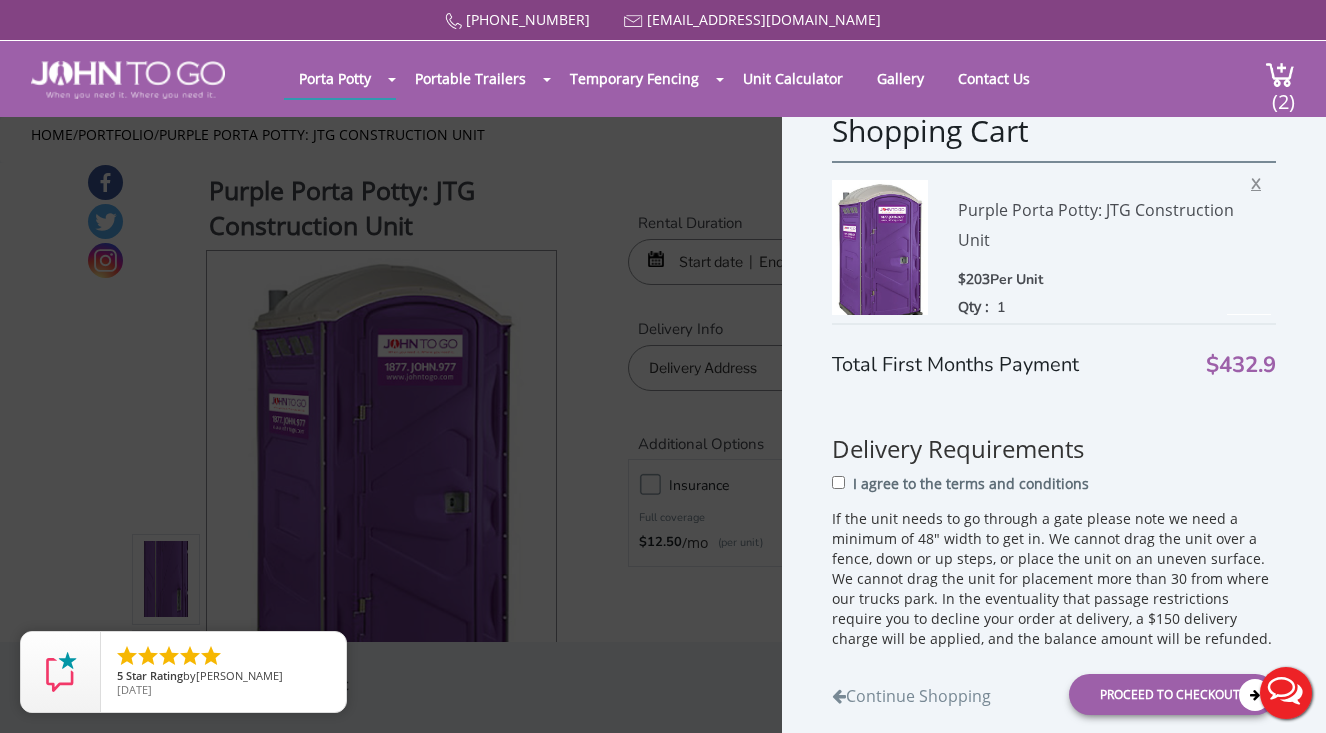 click on "X" at bounding box center [1261, 181] 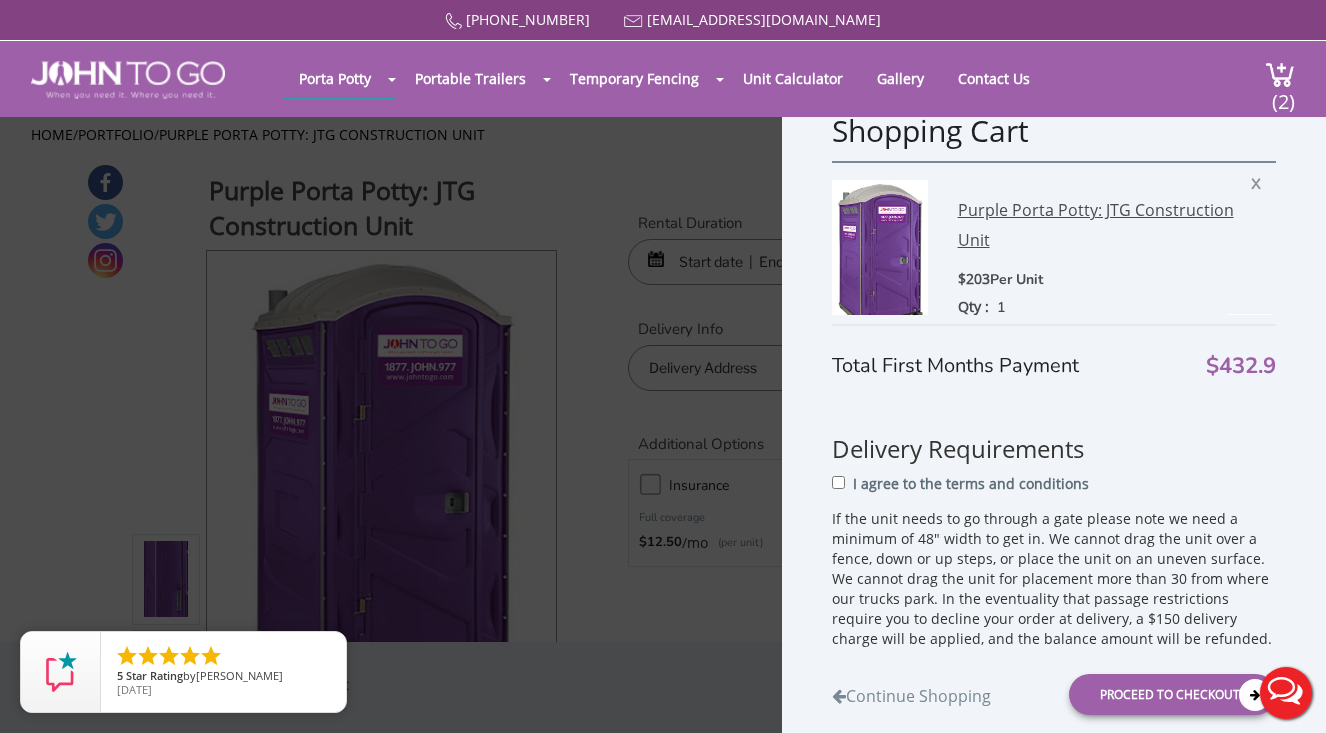 scroll, scrollTop: 0, scrollLeft: 0, axis: both 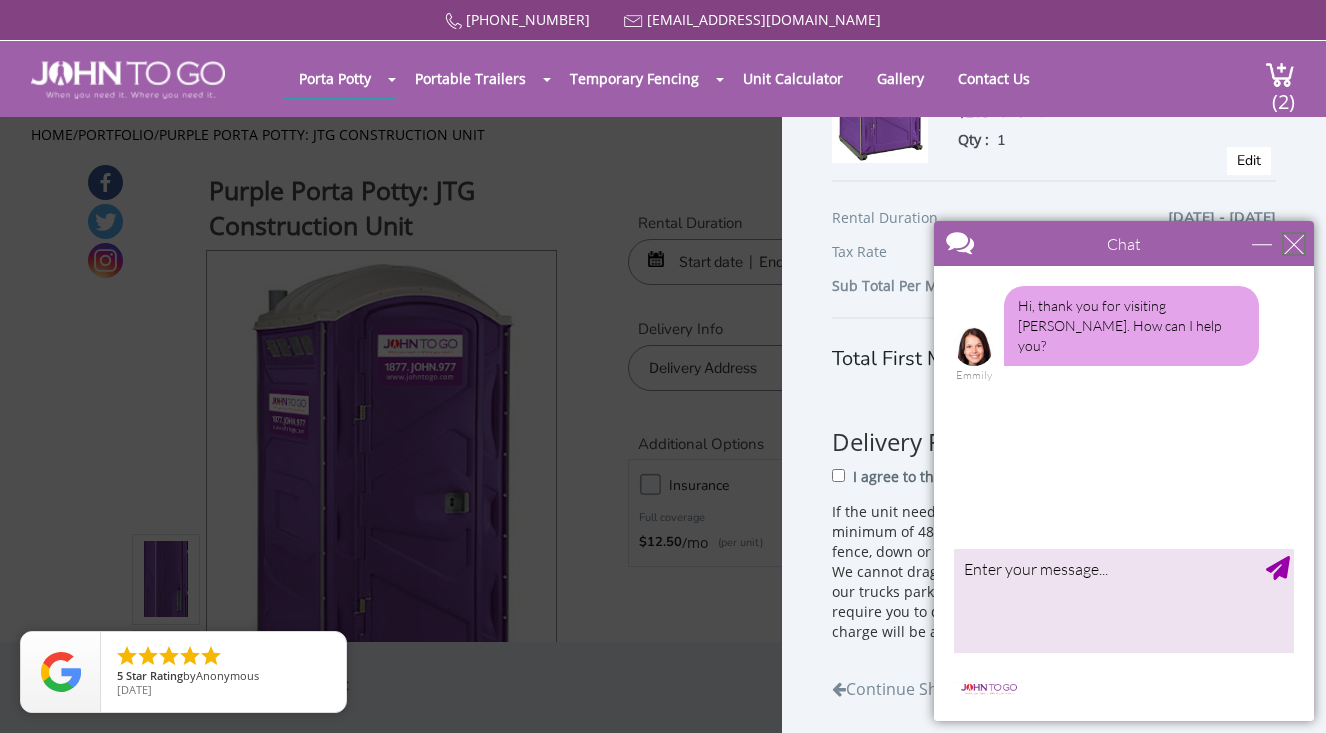 click at bounding box center [1294, 244] 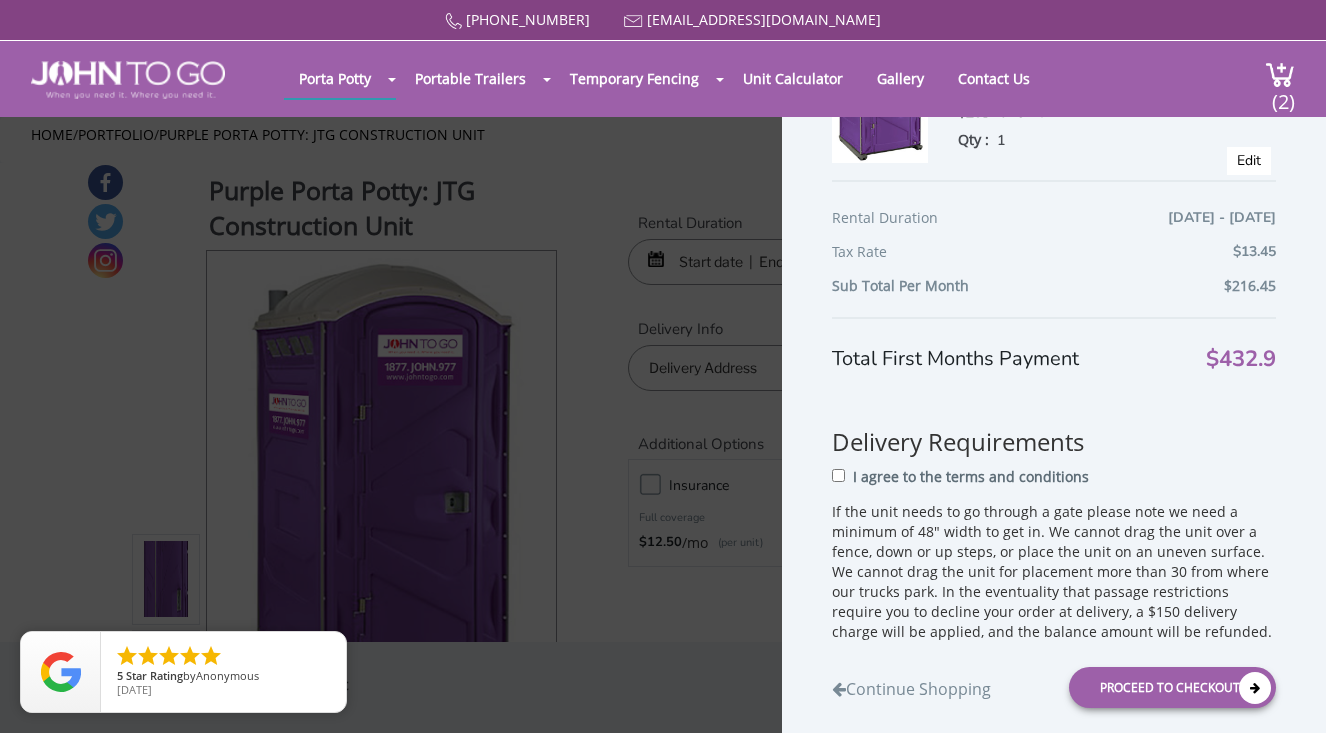 click on "Shopping Cart
Purple Porta Potty: JTG Construction Unit
$203  Per Unit
Qty : 1
X
Edit
Rental Duration  07/25/2025 - 07/27/2025
Tax Rate $13.45
Sub Total Per Month $216.45
Total First Months Payment  $432.9
Delivery Requirements
I agree to the terms and conditions
Continue Shopping
Proceed to Checkout" at bounding box center (1054, 411) 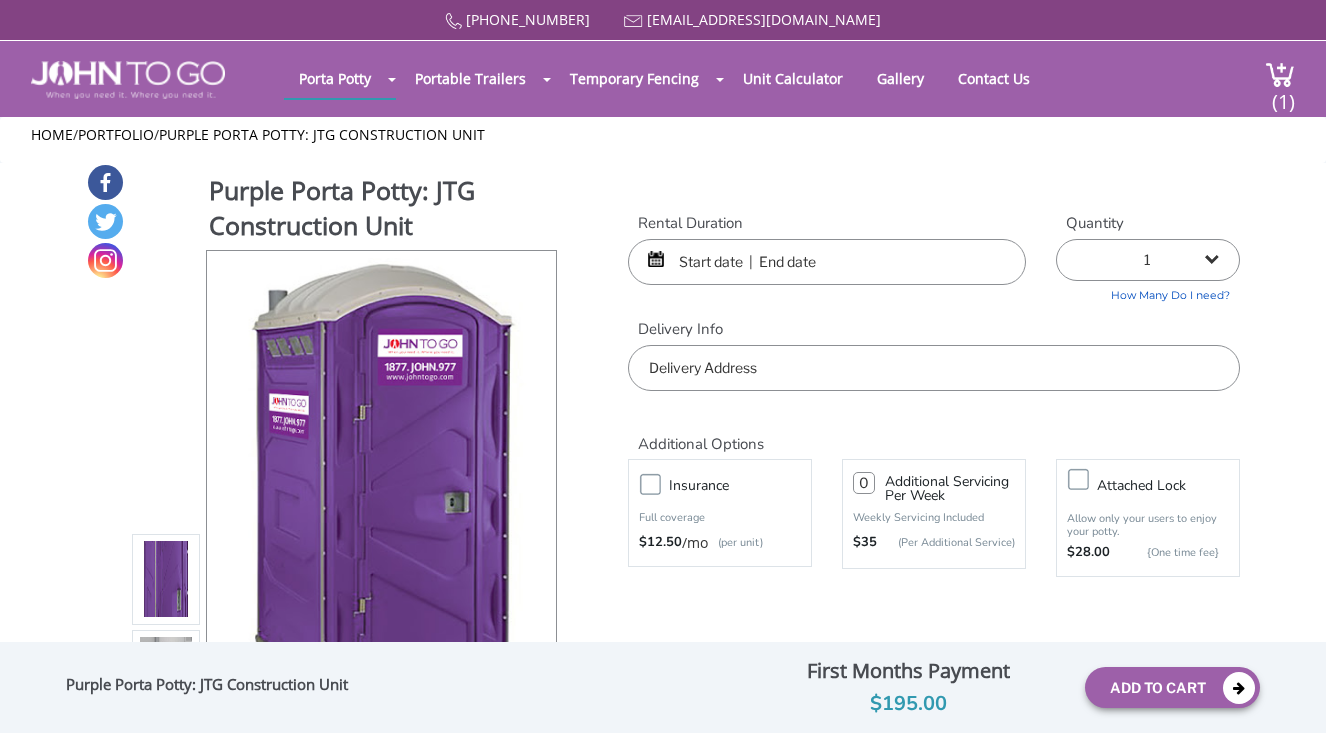 scroll, scrollTop: 0, scrollLeft: 0, axis: both 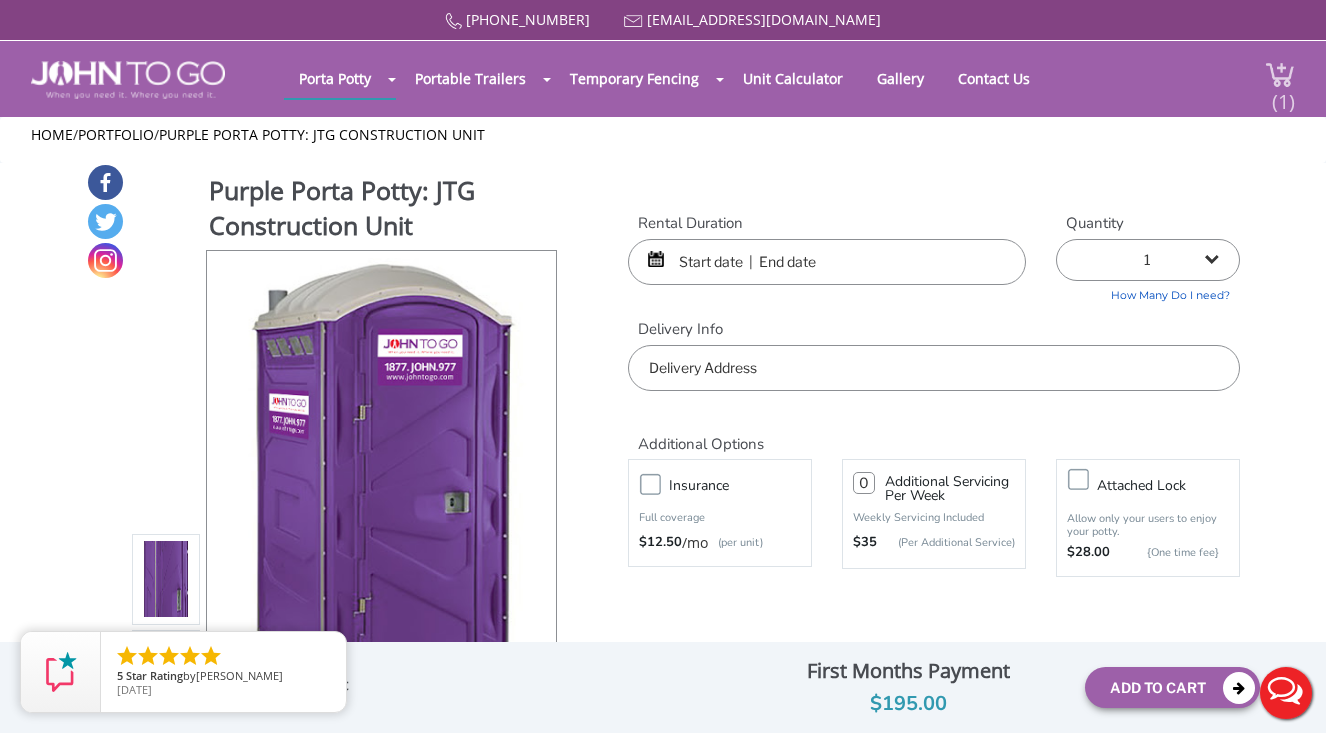 click on "(1)" at bounding box center (1283, 93) 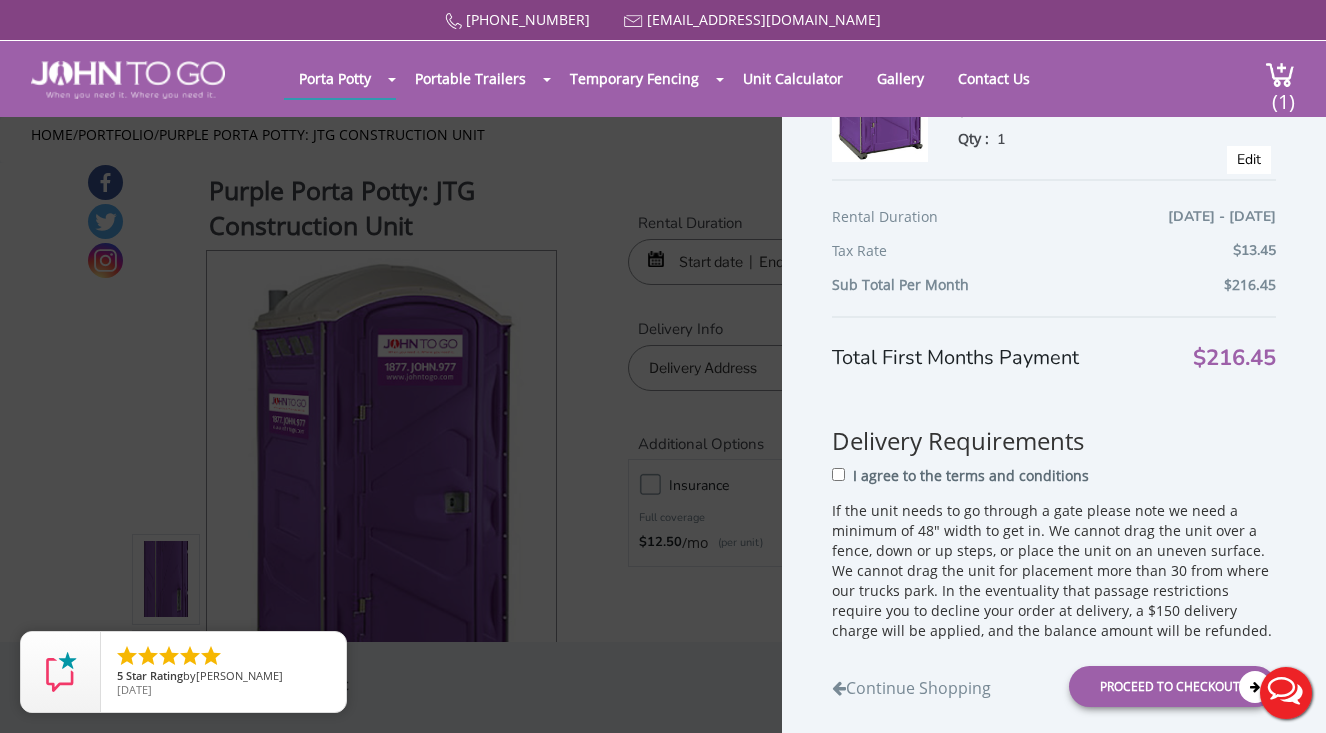scroll, scrollTop: 167, scrollLeft: 0, axis: vertical 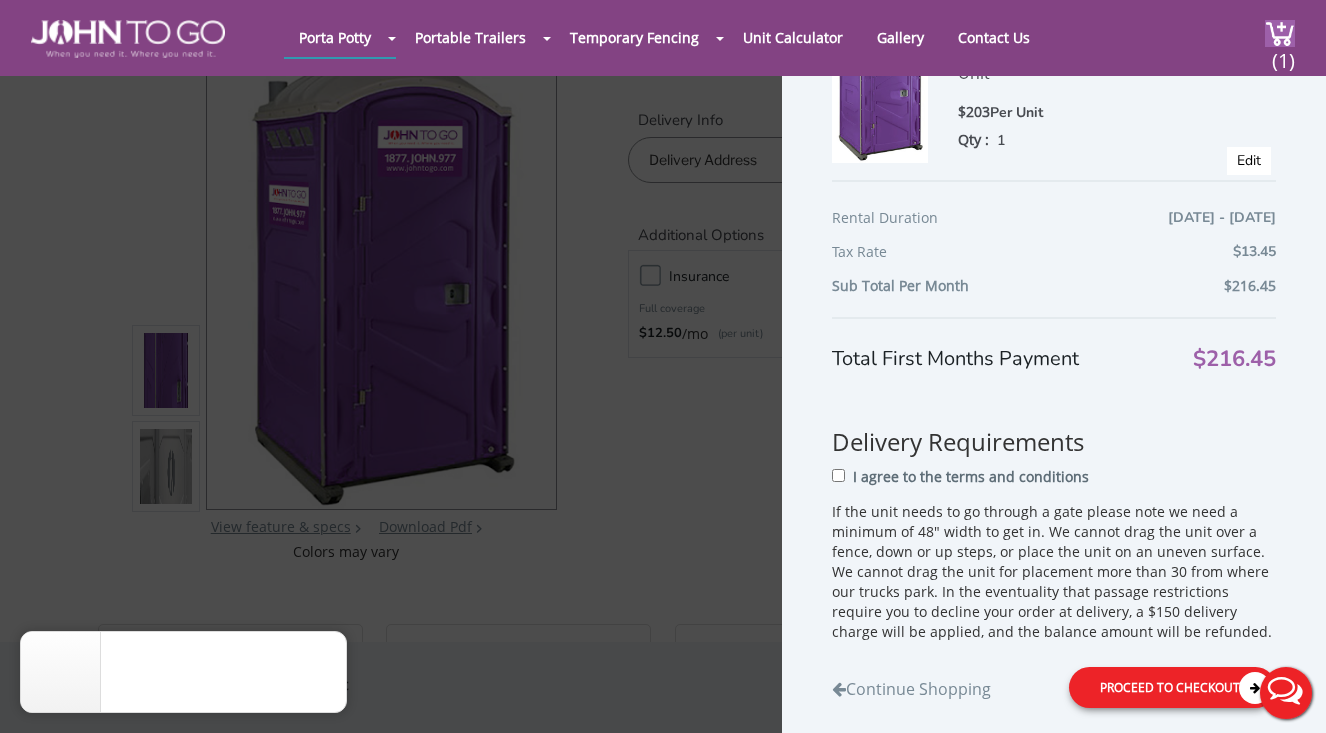 click on "Proceed to Checkout" at bounding box center (1172, 687) 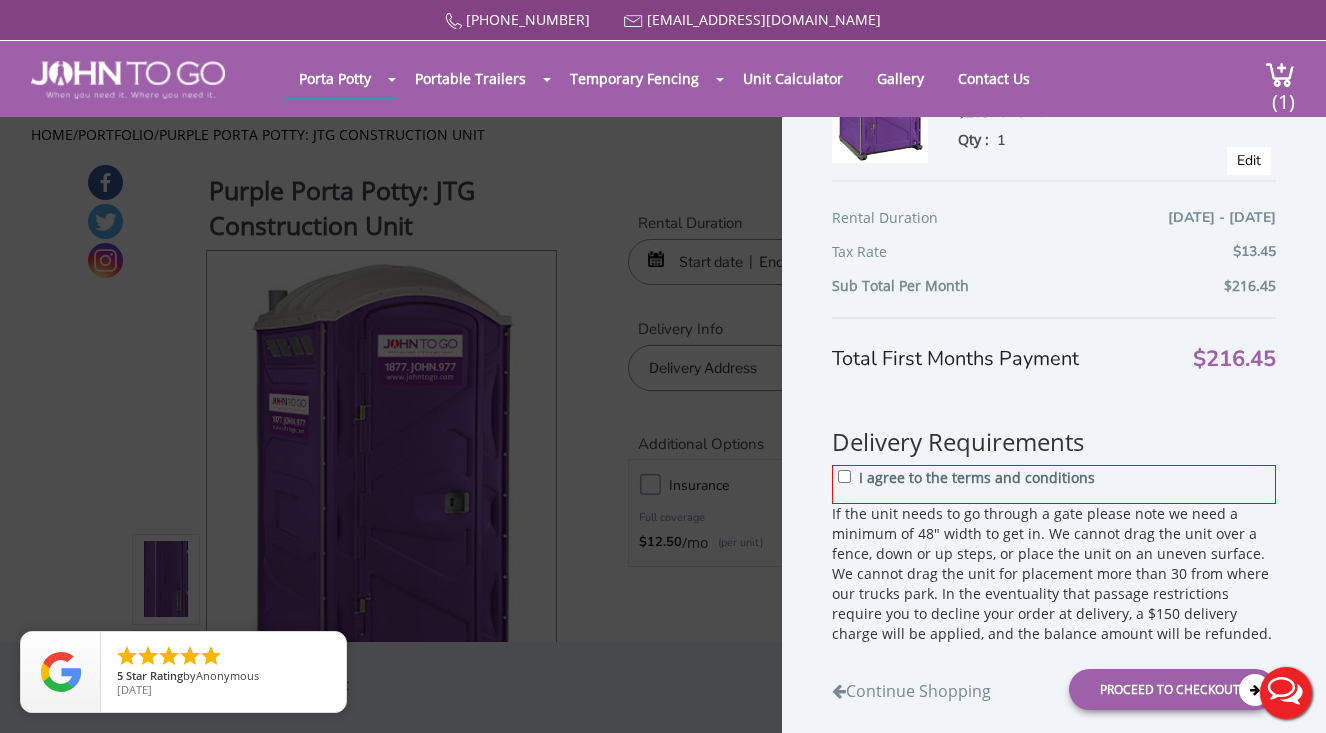 click on "I agree to the terms and conditions" at bounding box center (1054, 484) 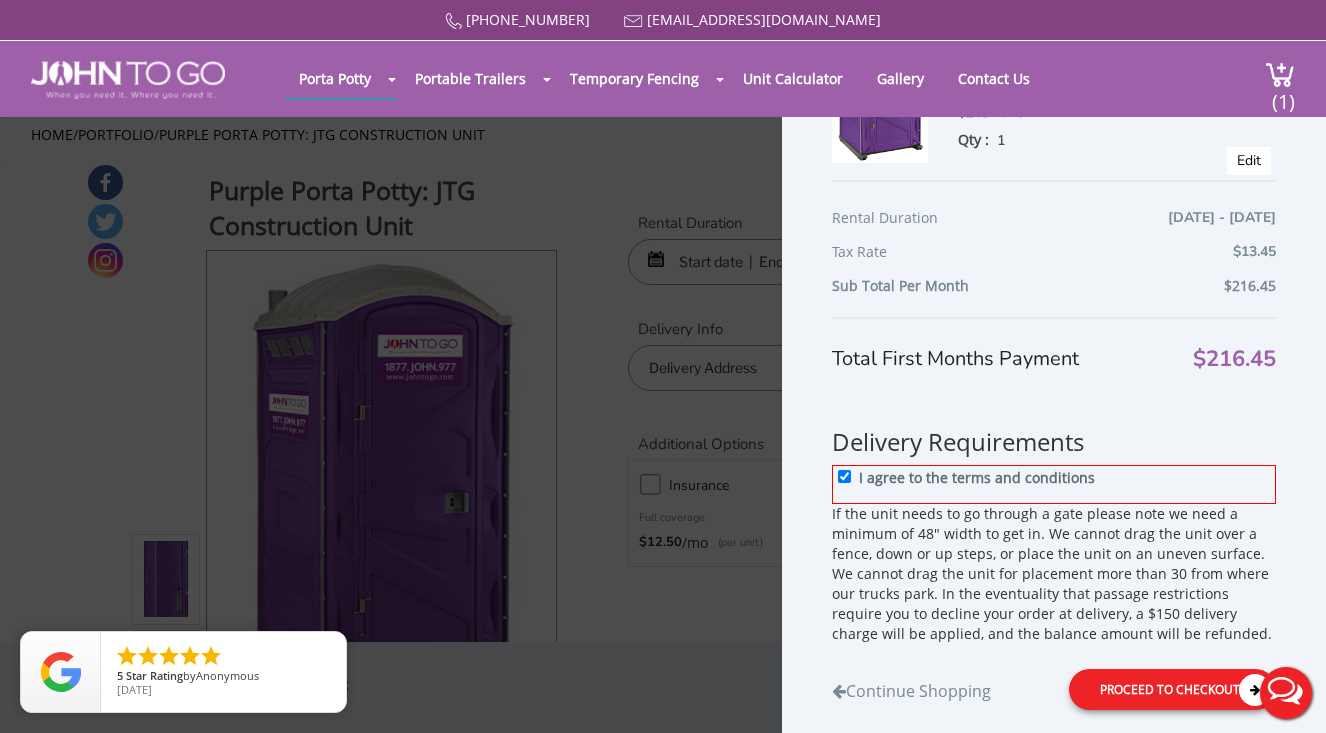 click on "Proceed to Checkout" at bounding box center [1172, 689] 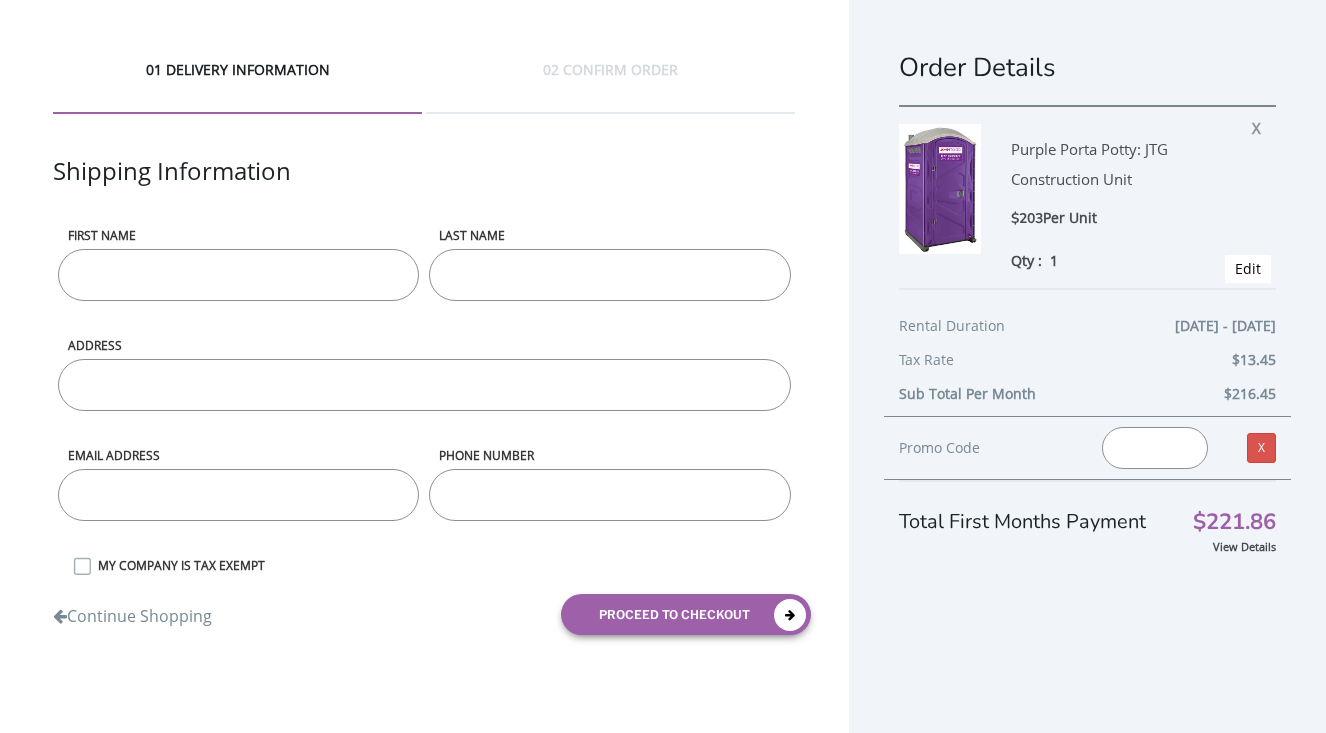 scroll, scrollTop: 0, scrollLeft: 0, axis: both 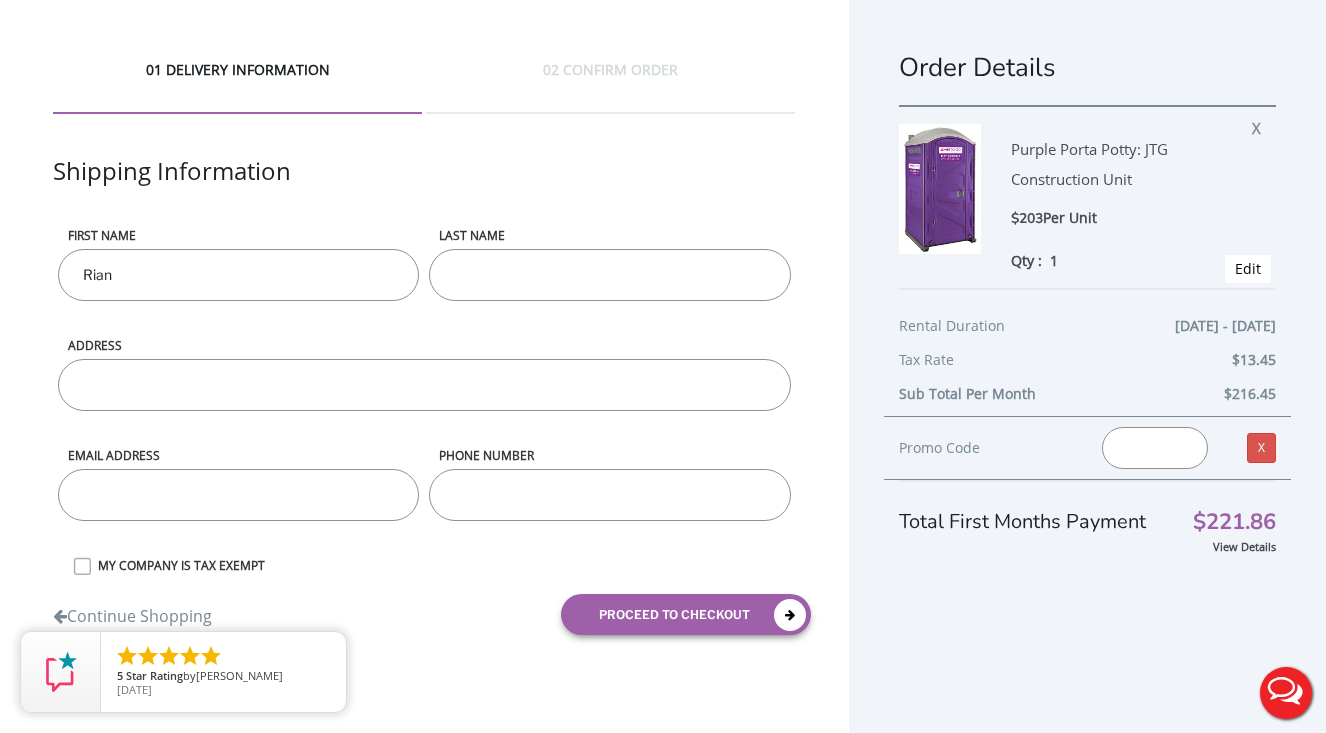 type on "Rian" 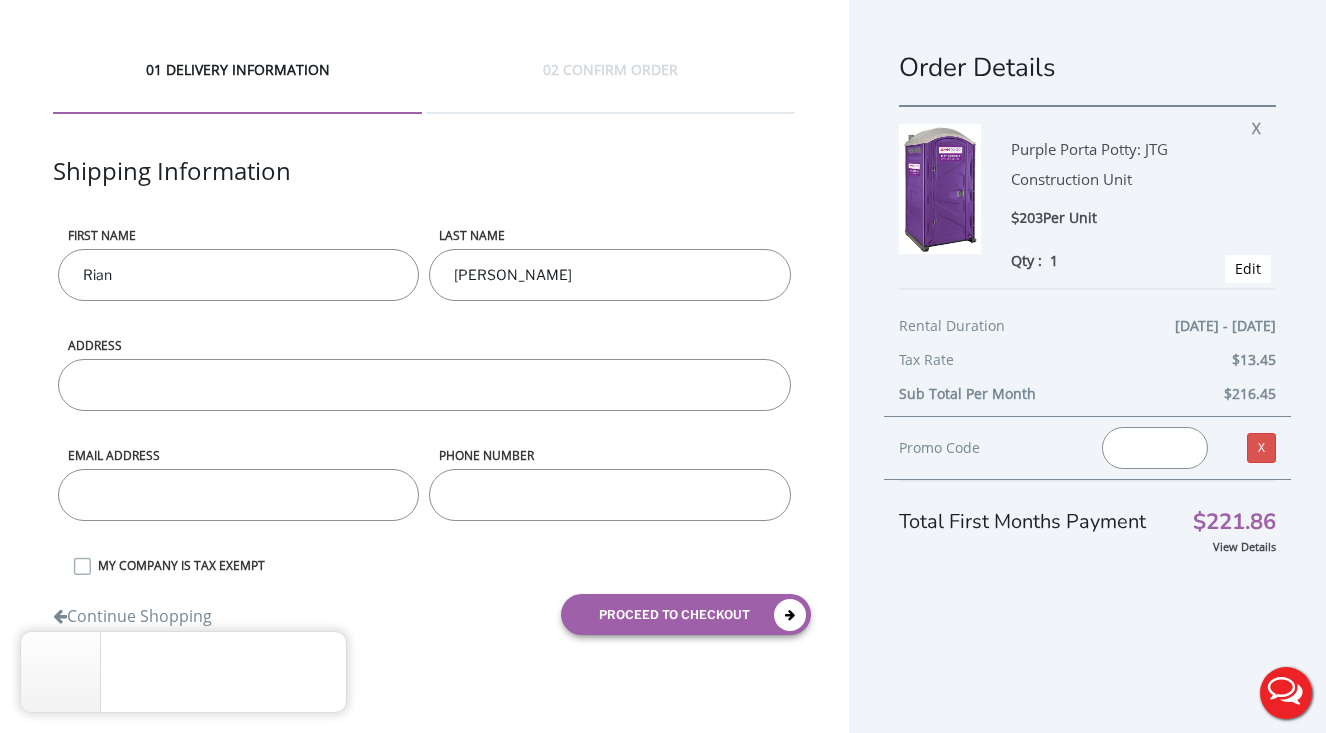 type on "[PERSON_NAME]" 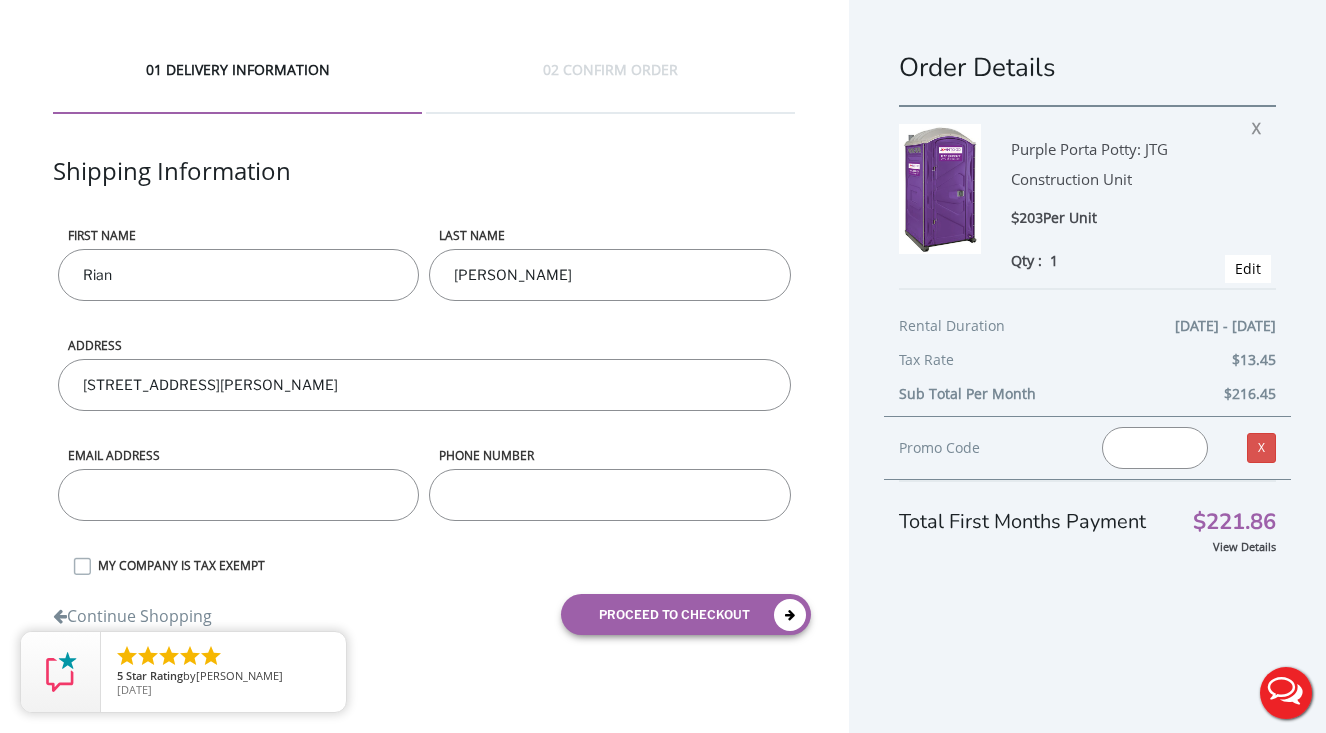 type on "[STREET_ADDRESS][PERSON_NAME]" 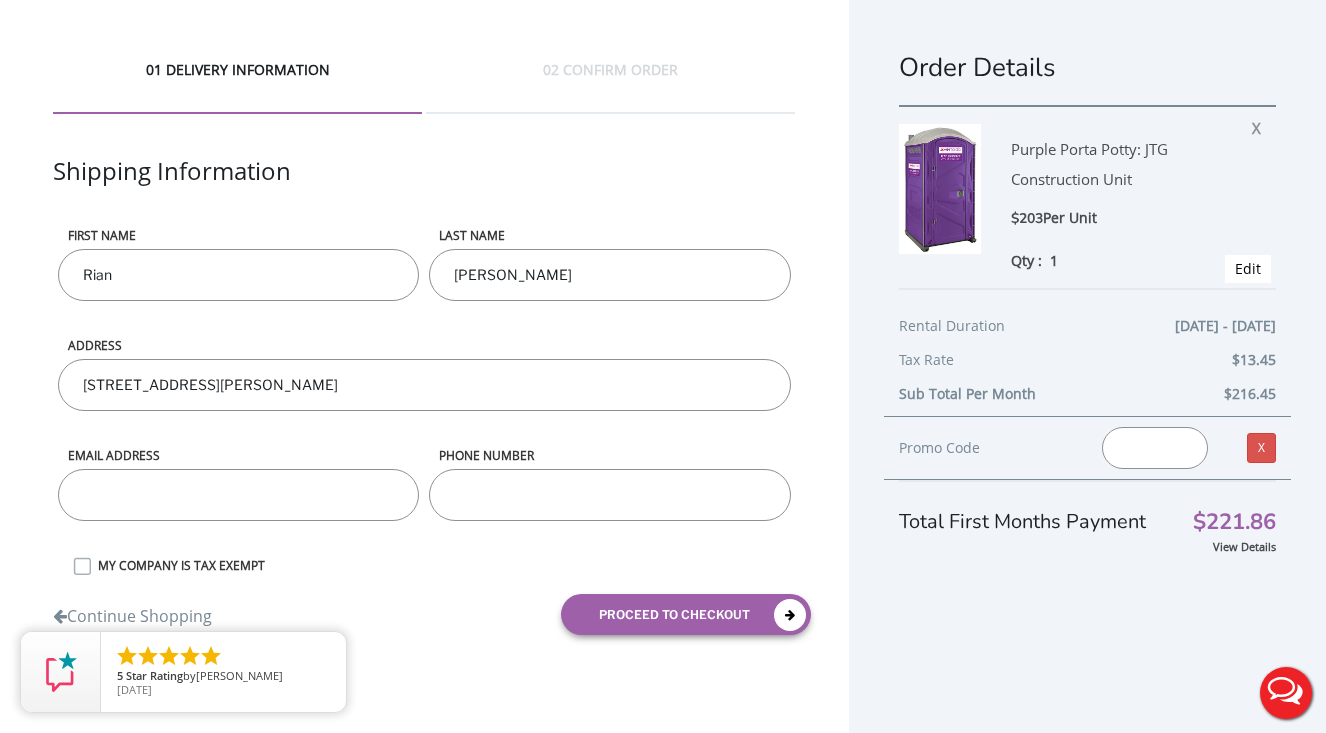 type on "[EMAIL_ADDRESS][DOMAIN_NAME]" 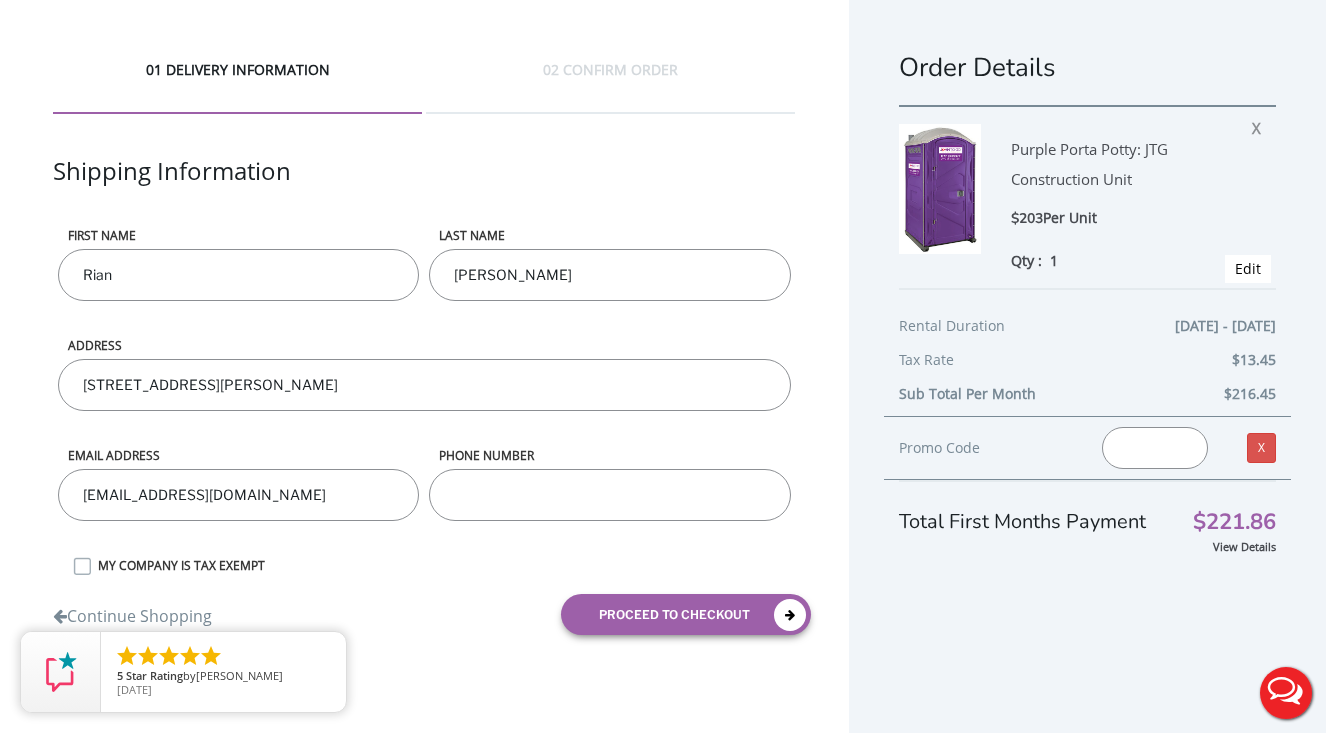 click on "phone number" at bounding box center (609, 495) 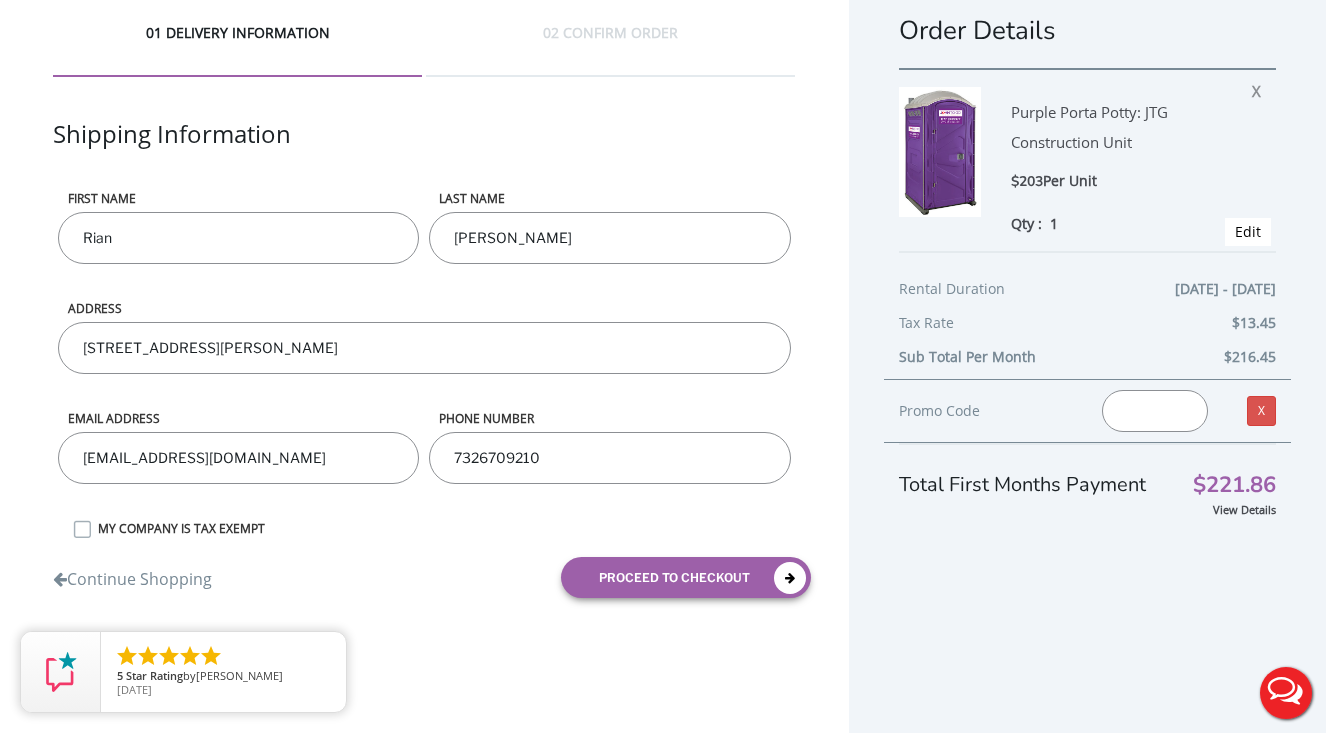 scroll, scrollTop: 37, scrollLeft: 0, axis: vertical 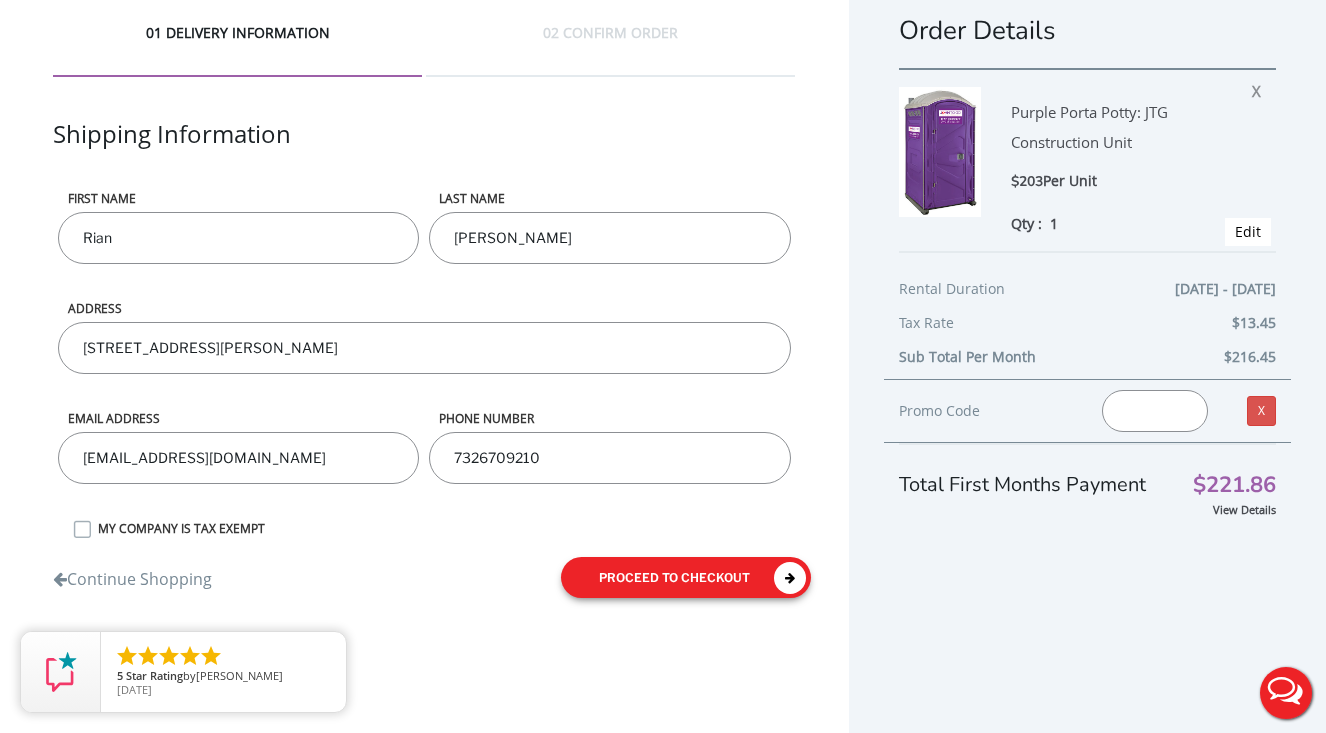 type on "7326709210" 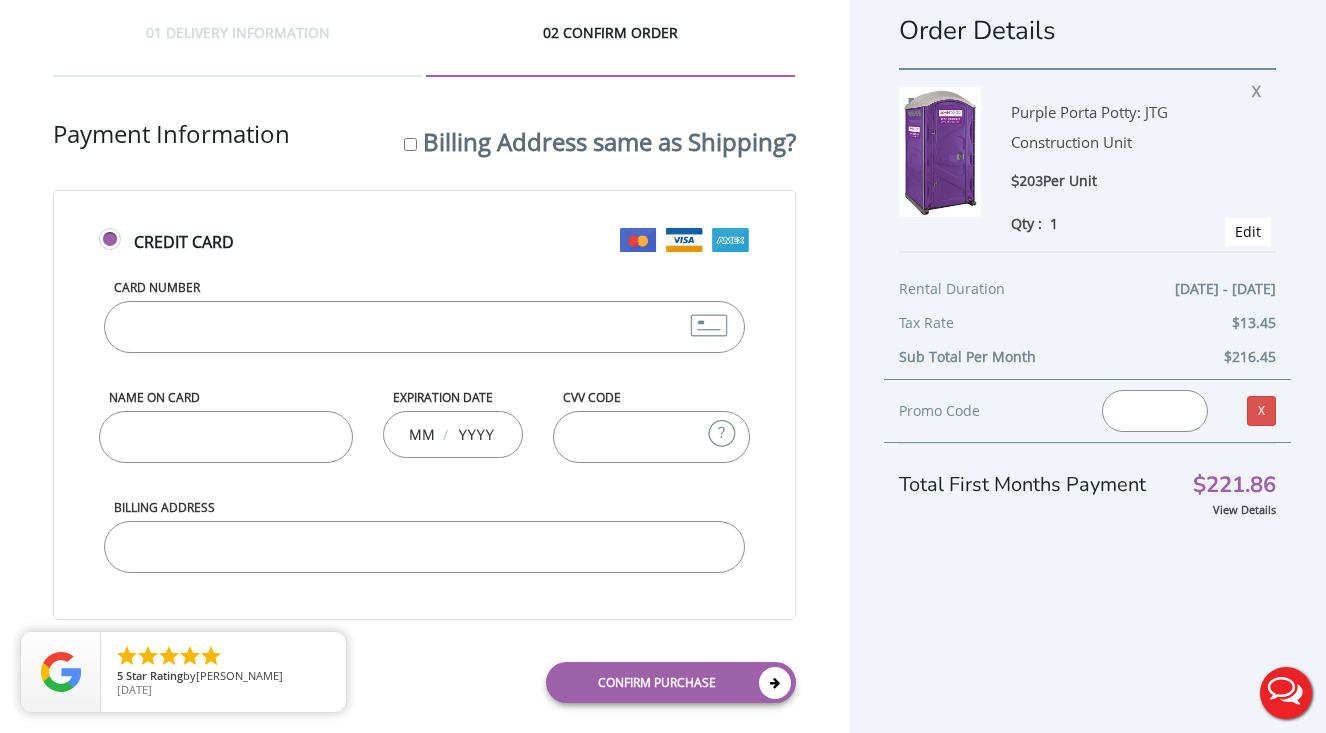click on "Card Number" at bounding box center [424, 327] 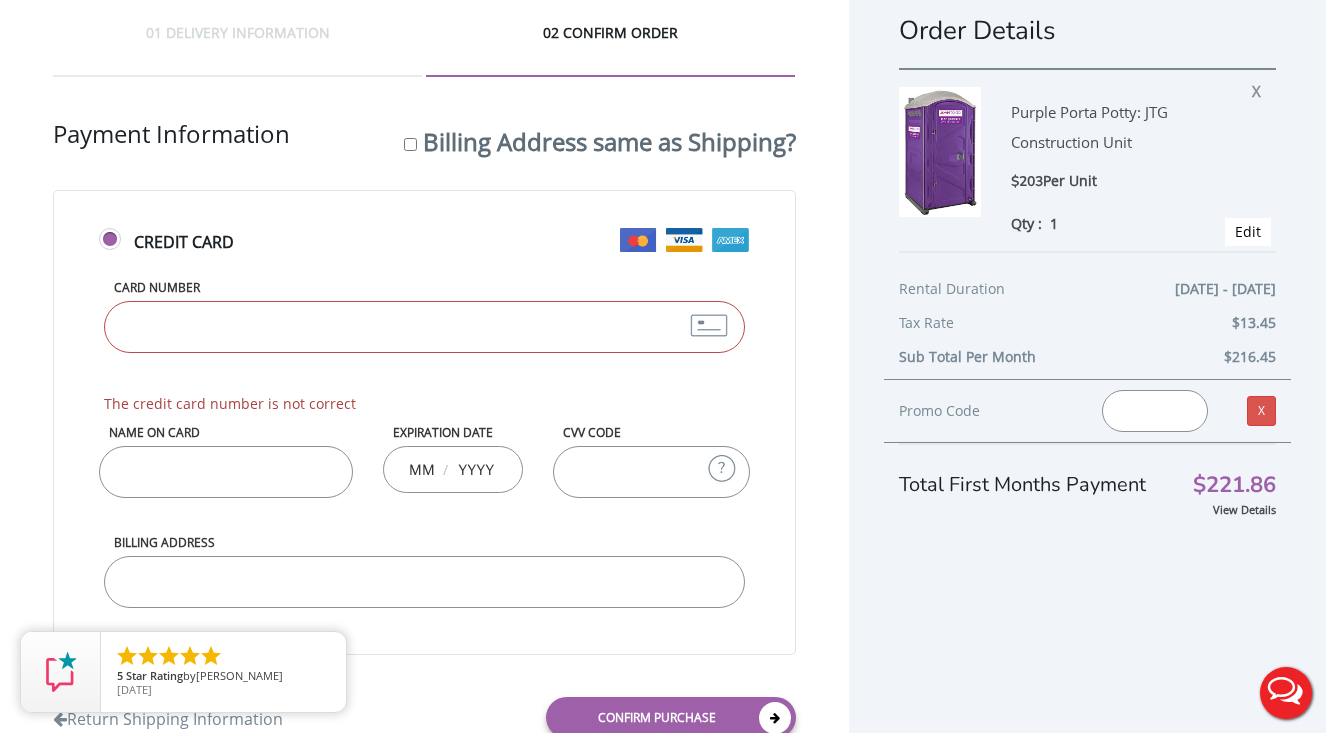 click on "Card Number" at bounding box center [424, 327] 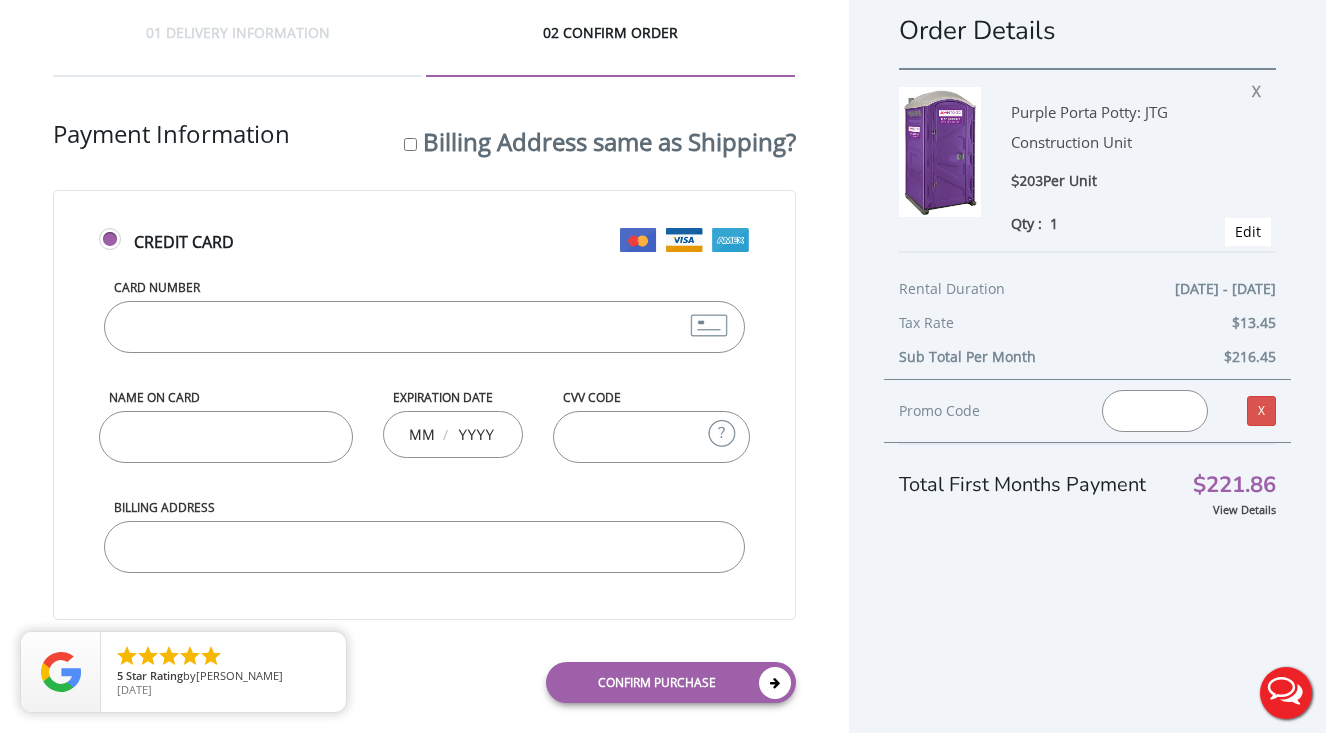 type on "[CREDIT_CARD_NUMBER]" 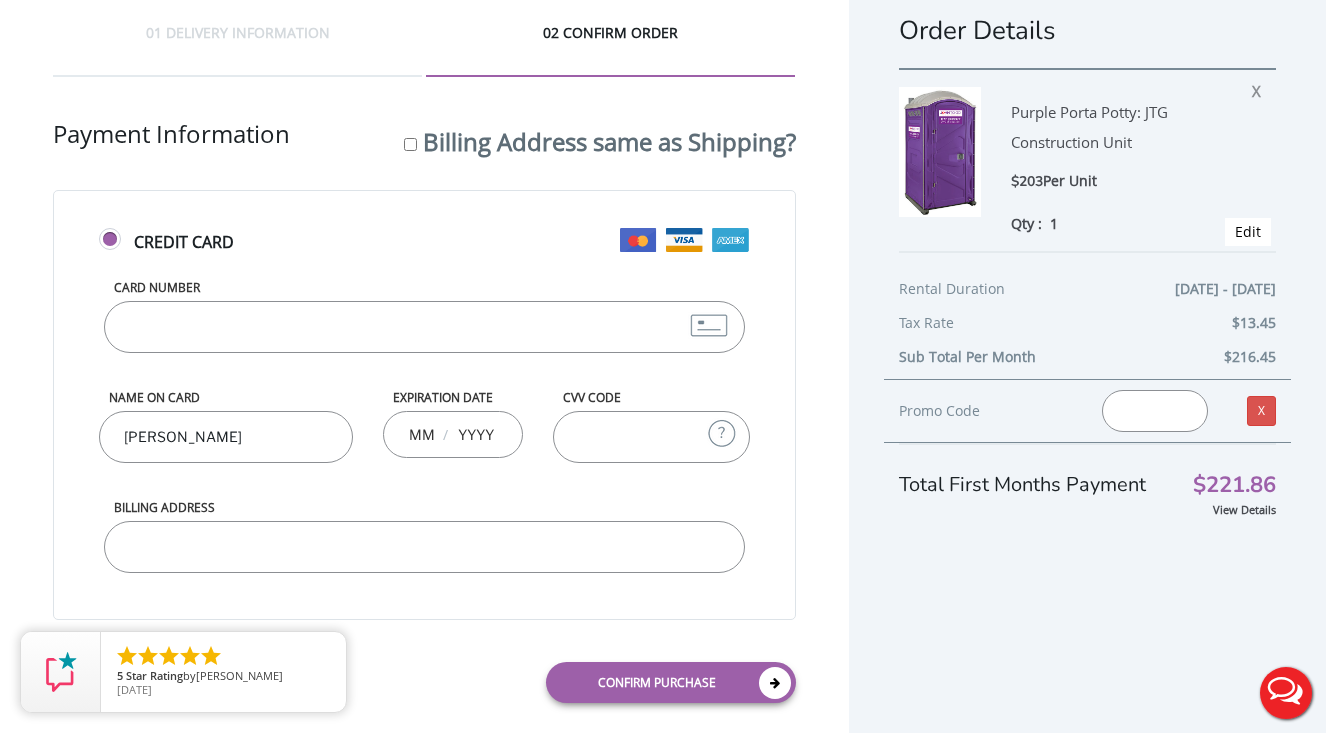 type on "[PERSON_NAME]" 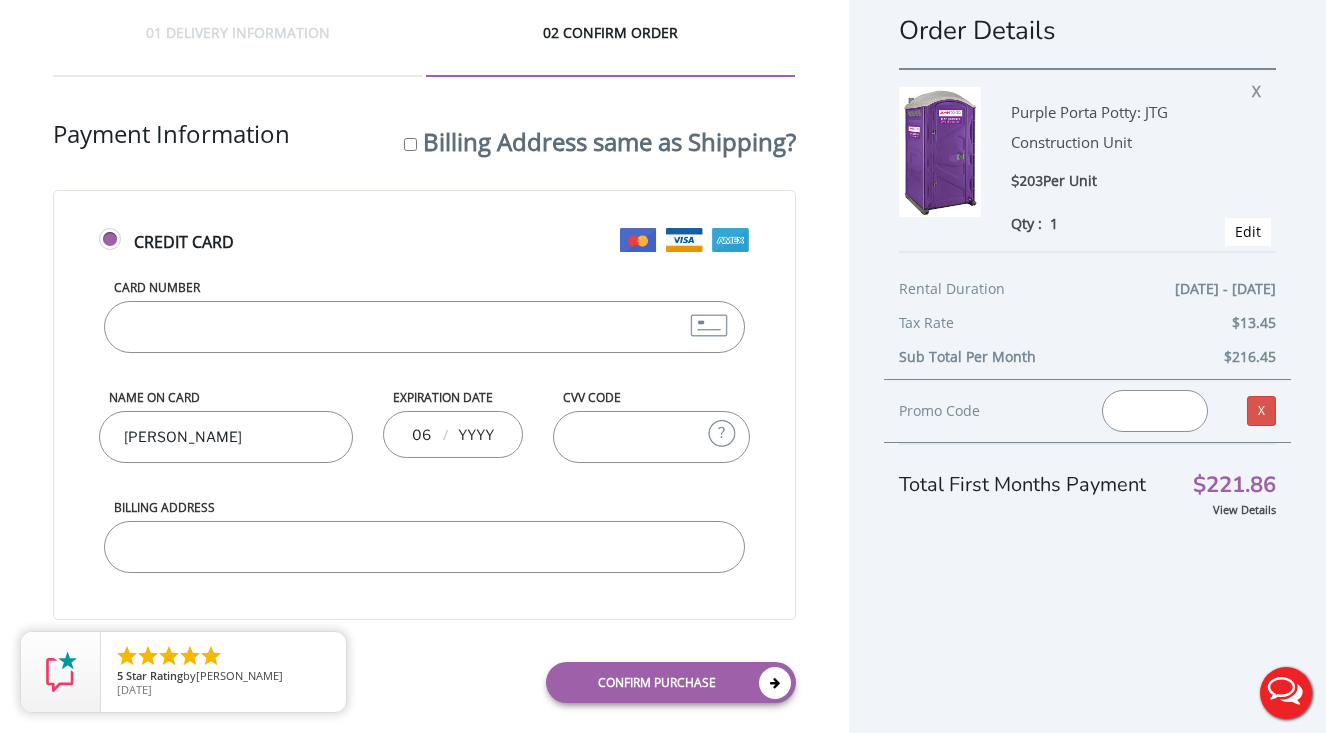 type on "06" 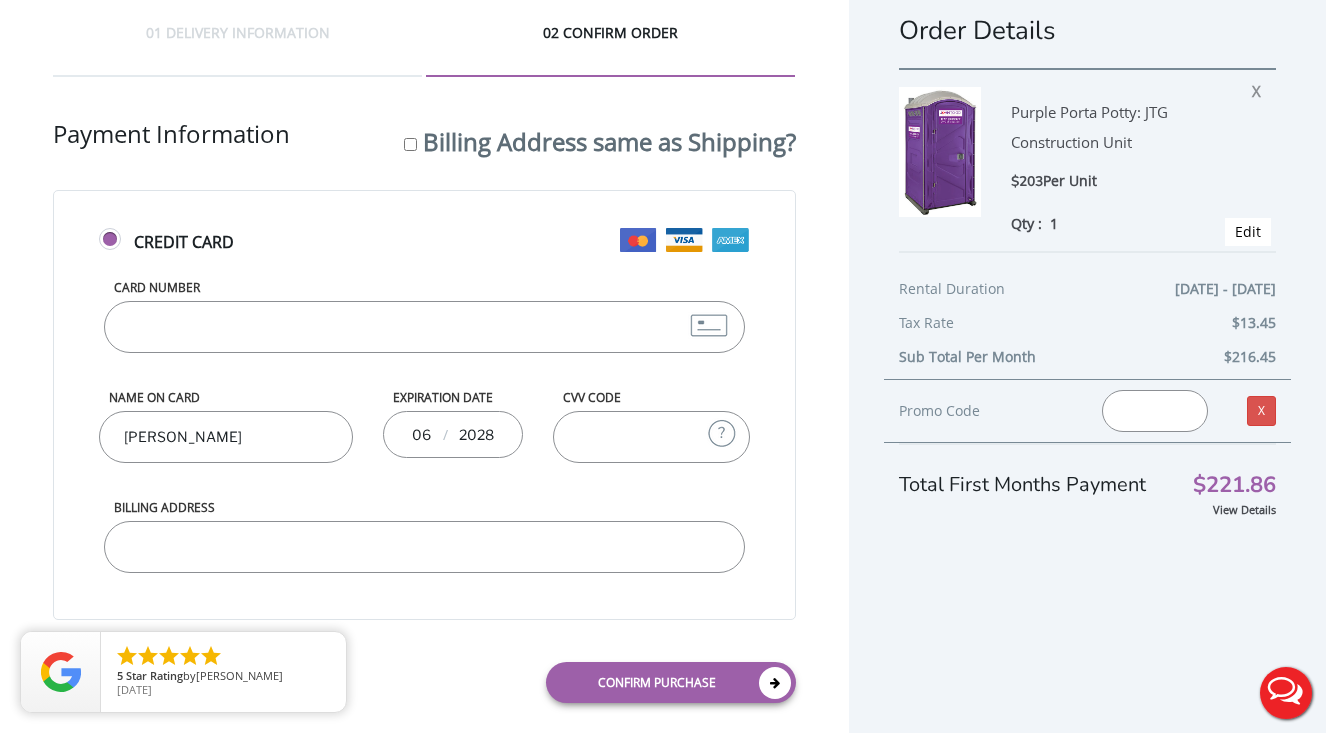 type on "2028" 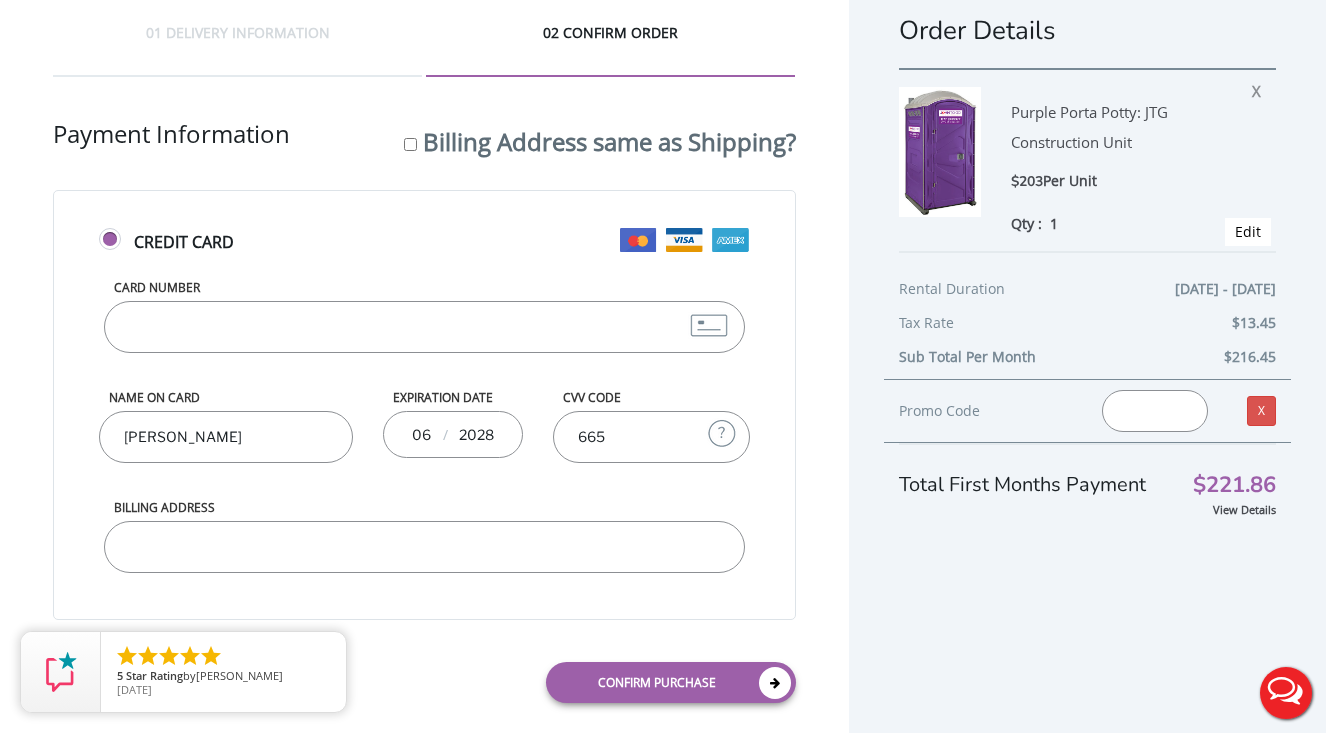 type on "665" 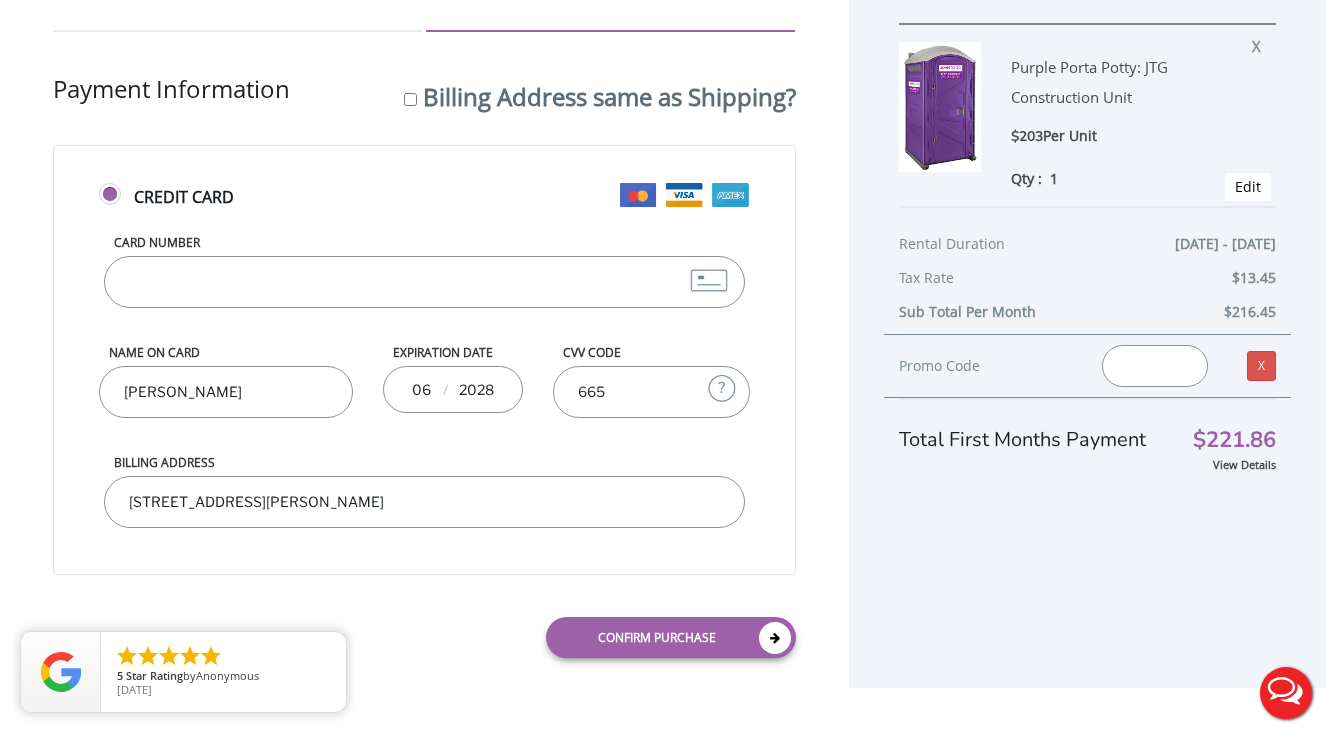 scroll, scrollTop: 78, scrollLeft: 0, axis: vertical 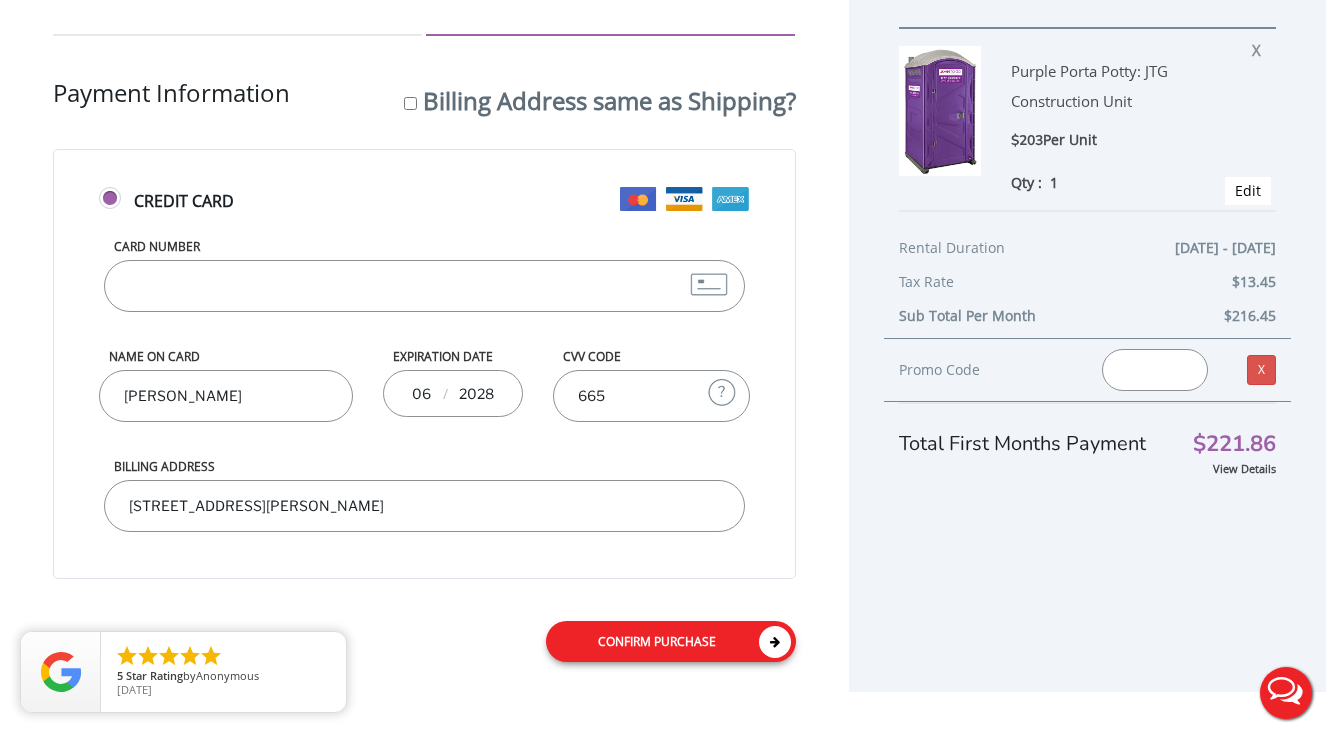 type on "668 main St. Belford NJ 07718" 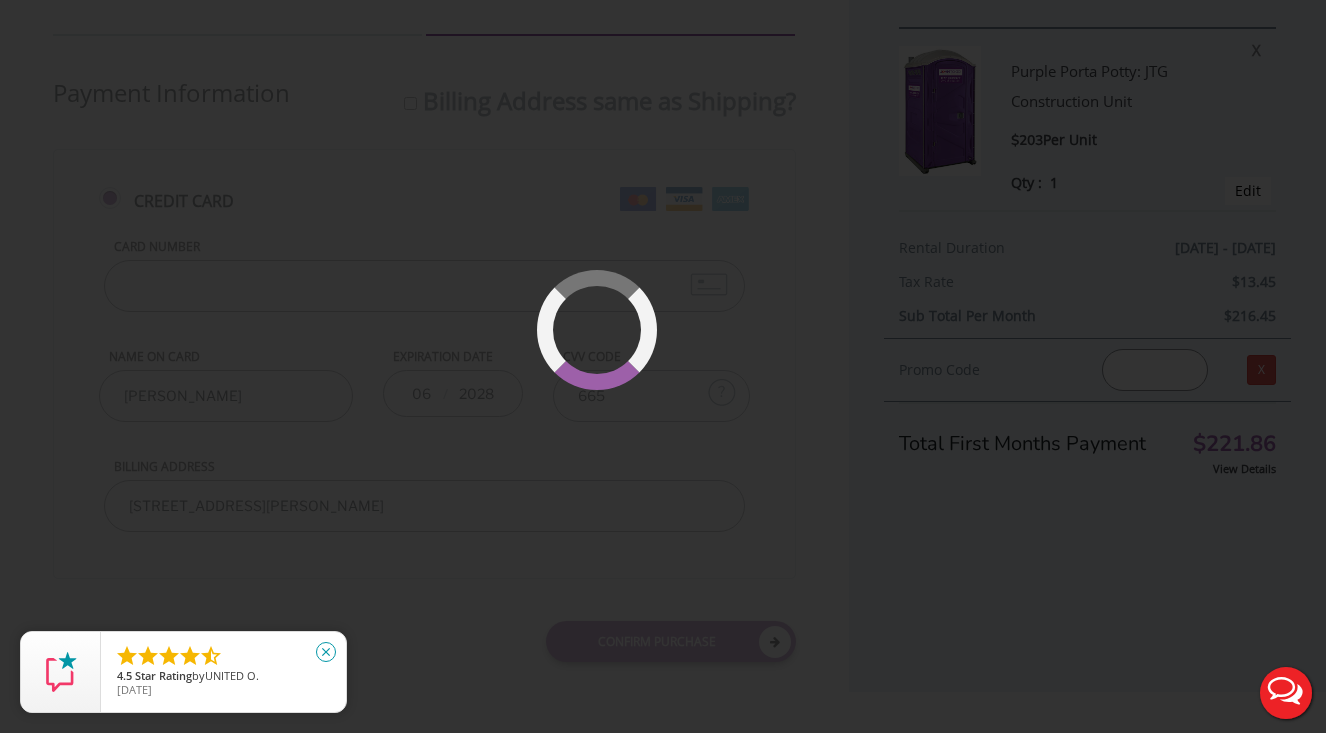 click on "close" at bounding box center [326, 652] 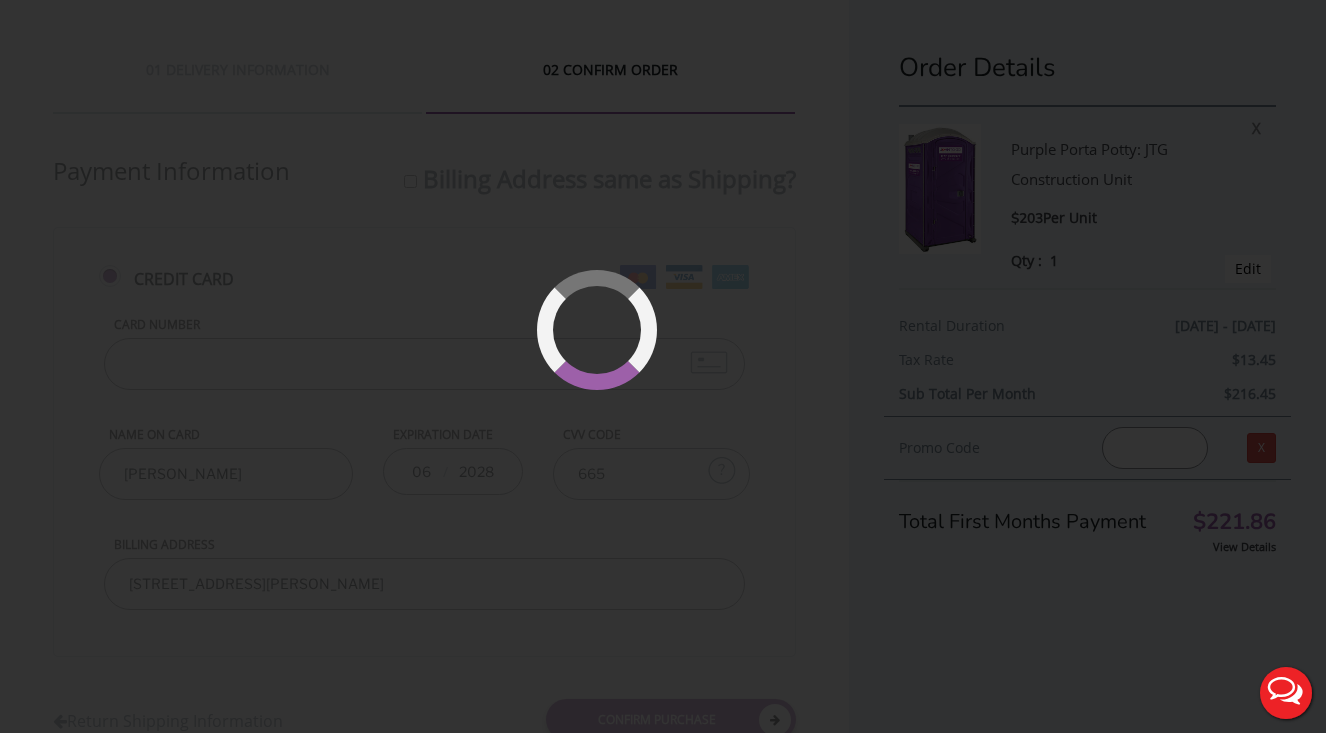scroll, scrollTop: 0, scrollLeft: 0, axis: both 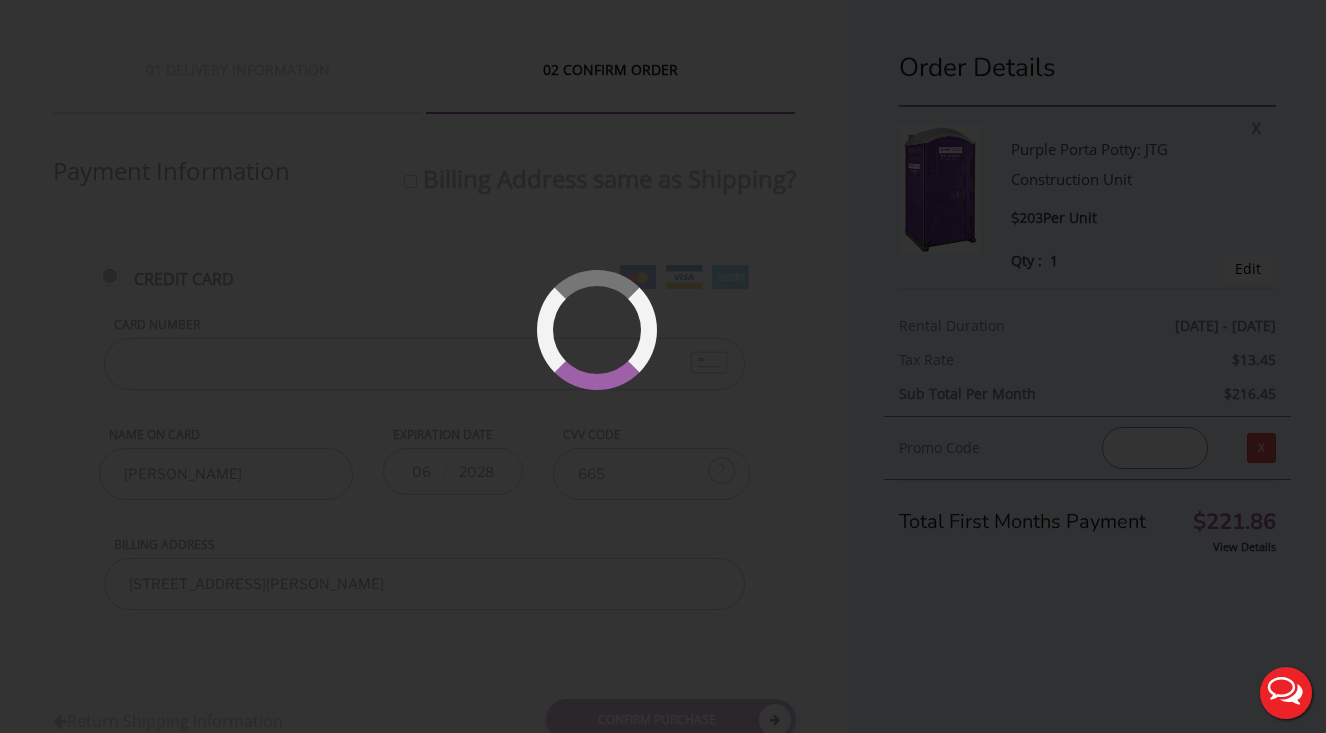 click at bounding box center [663, 366] 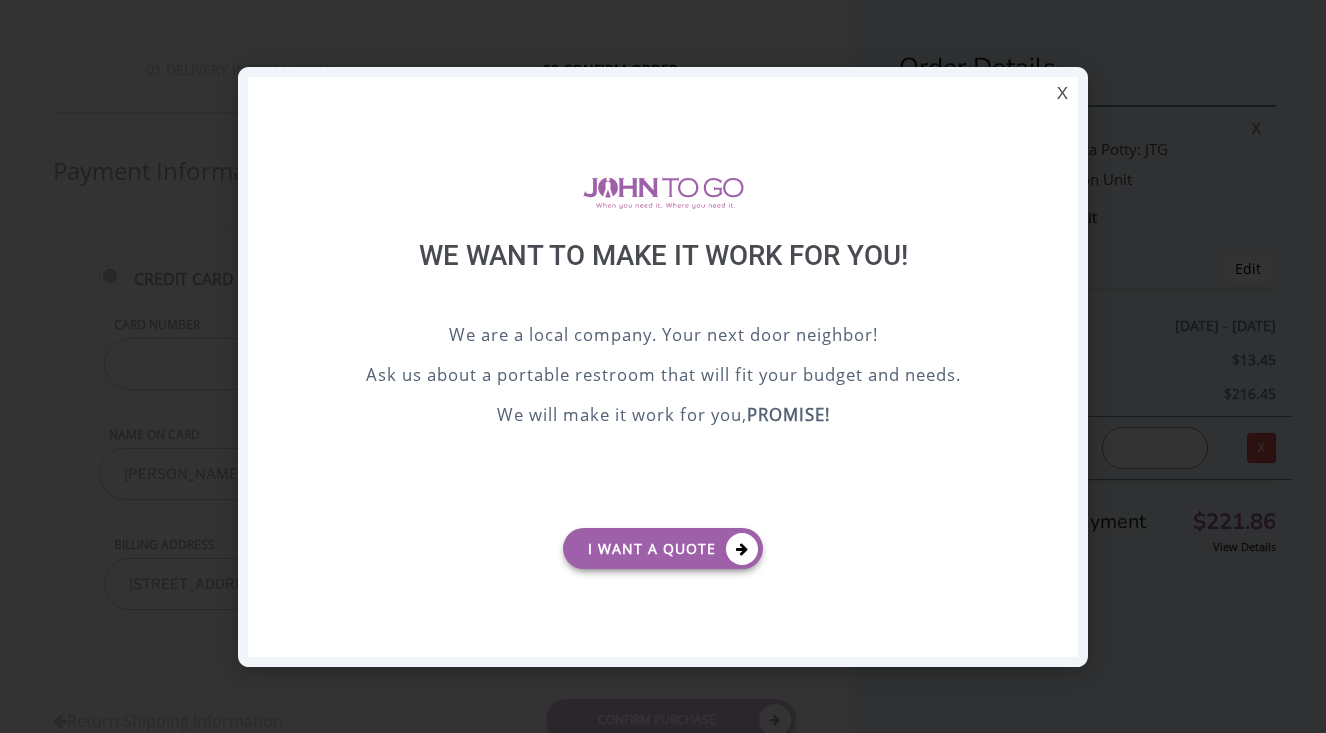 scroll, scrollTop: 0, scrollLeft: 0, axis: both 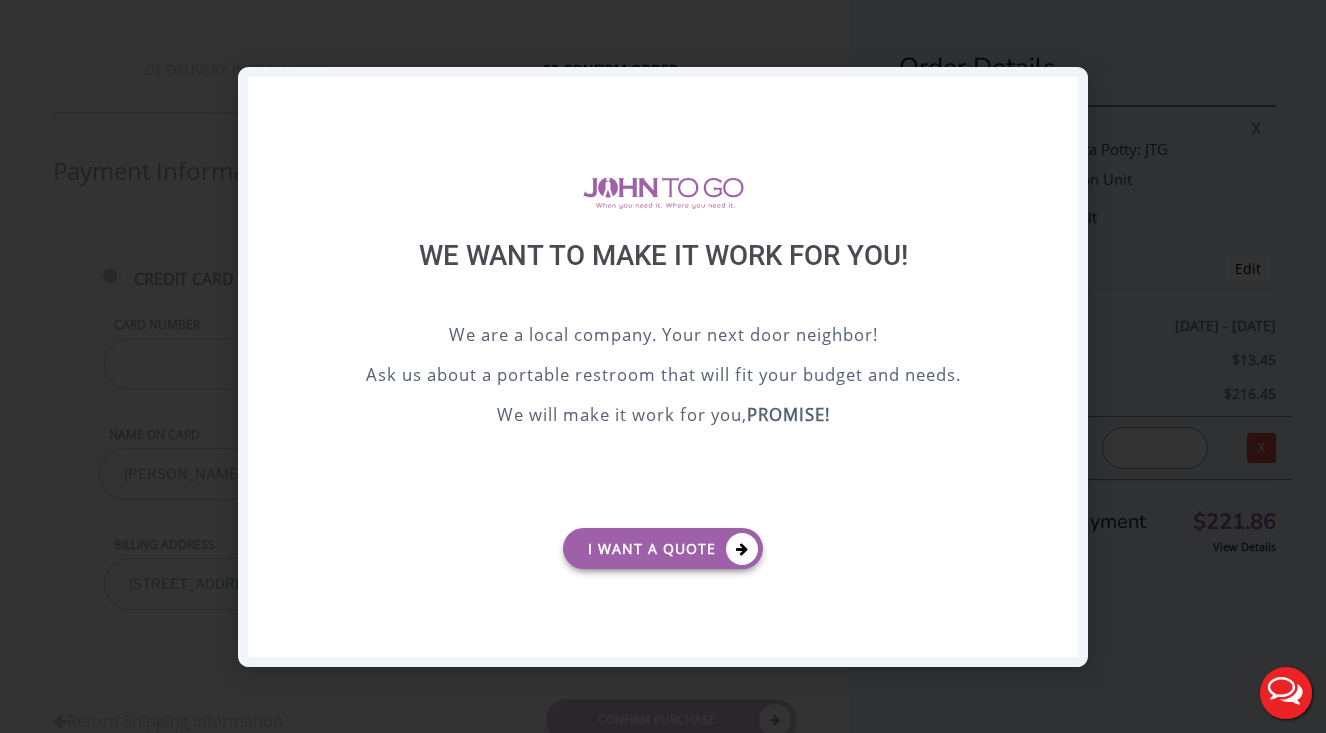 click on "X" at bounding box center (1062, 94) 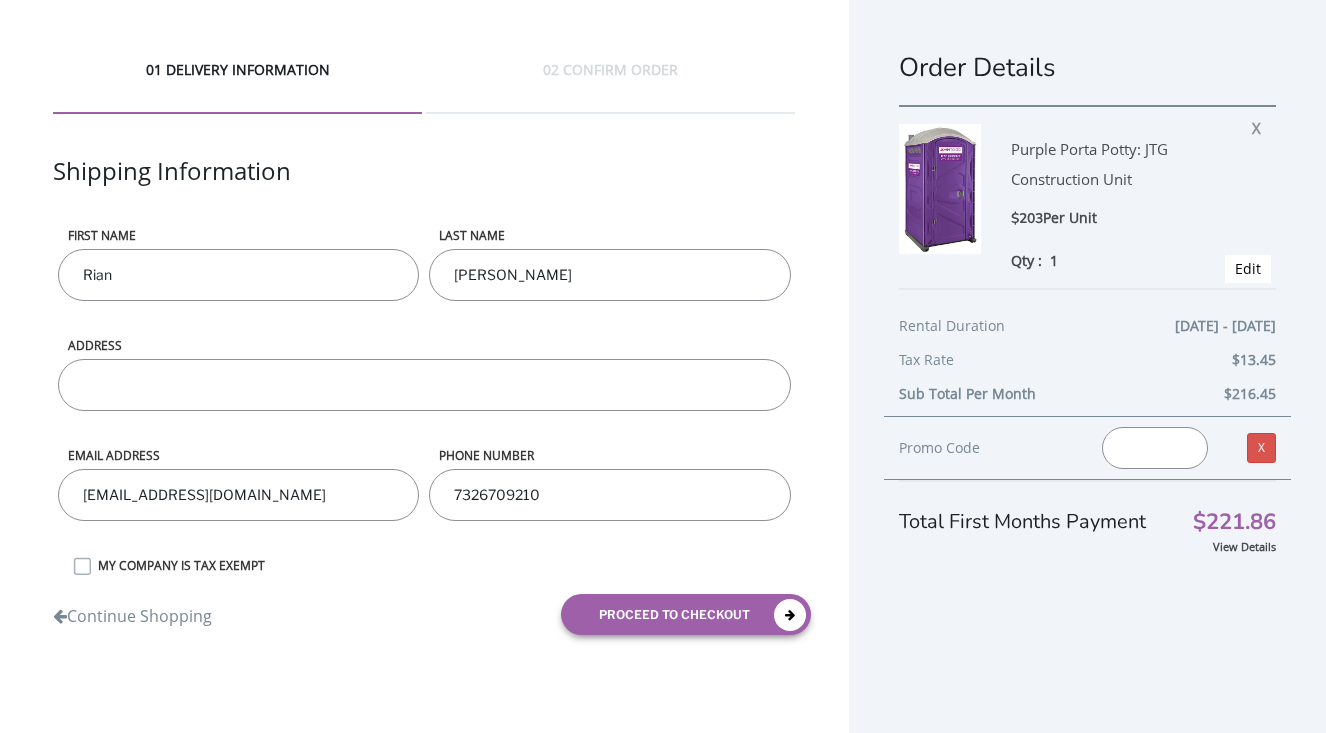 scroll, scrollTop: 0, scrollLeft: 0, axis: both 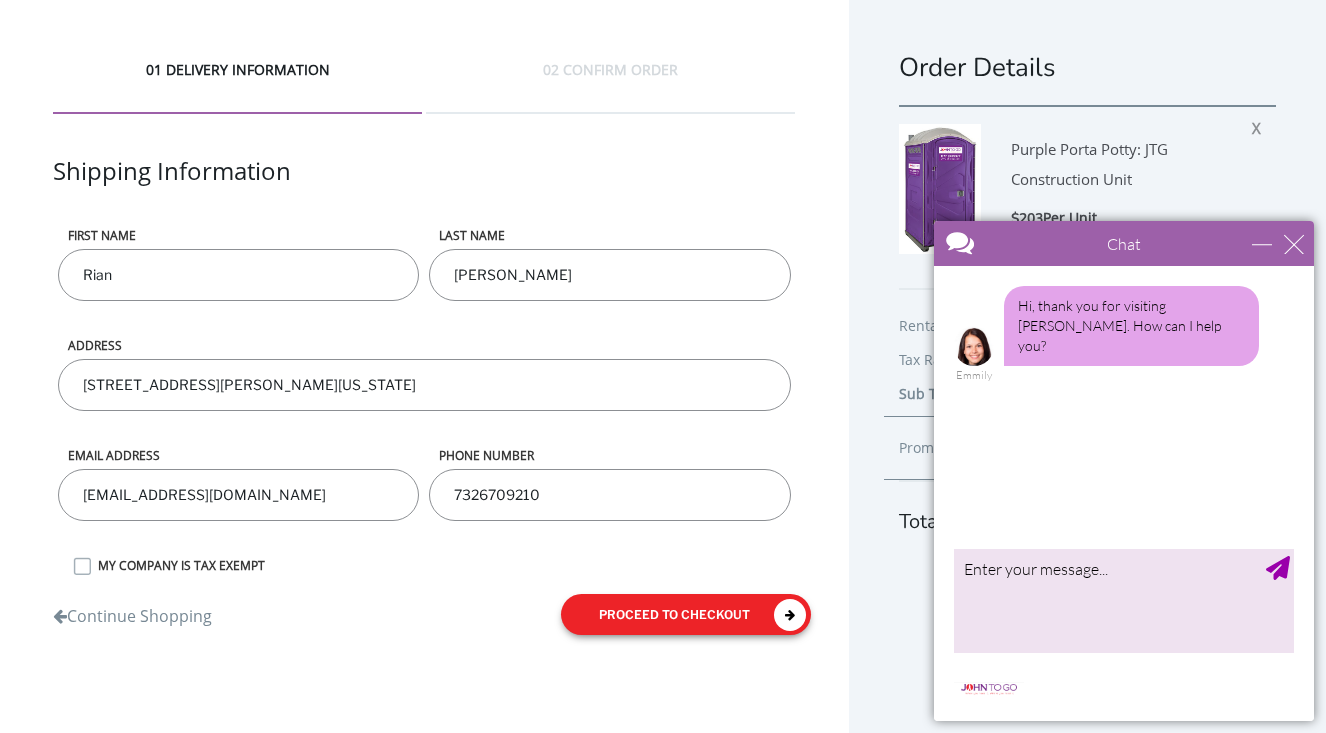 type on "[STREET_ADDRESS][PERSON_NAME][US_STATE]" 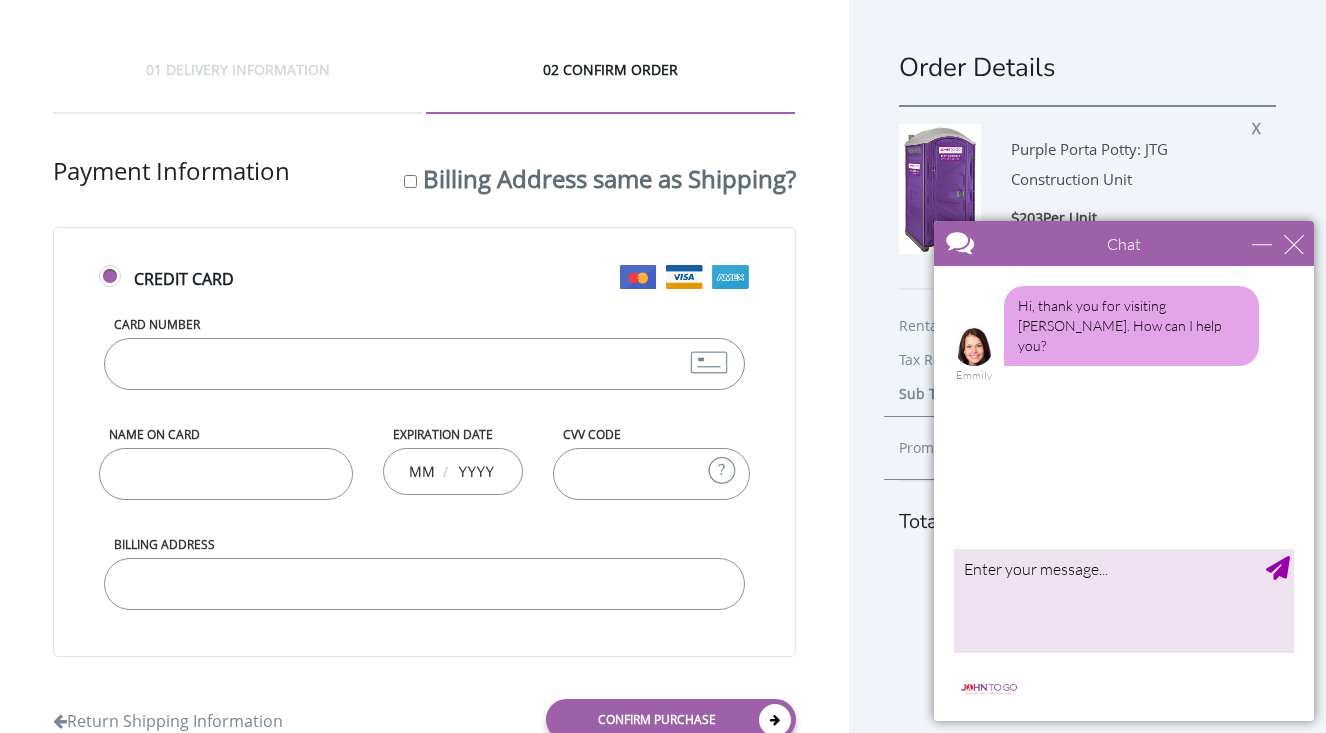 click on "Card Number" at bounding box center [424, 364] 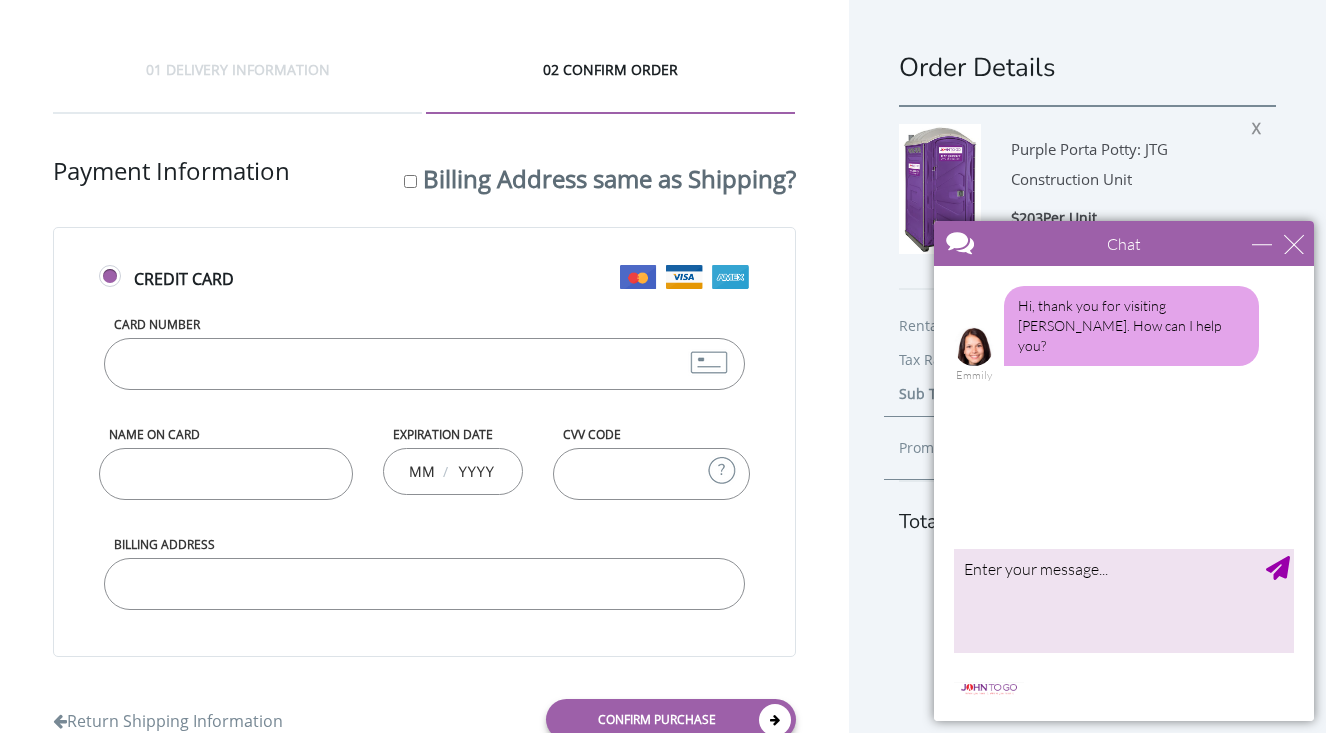 type on "[CREDIT_CARD_NUMBER]" 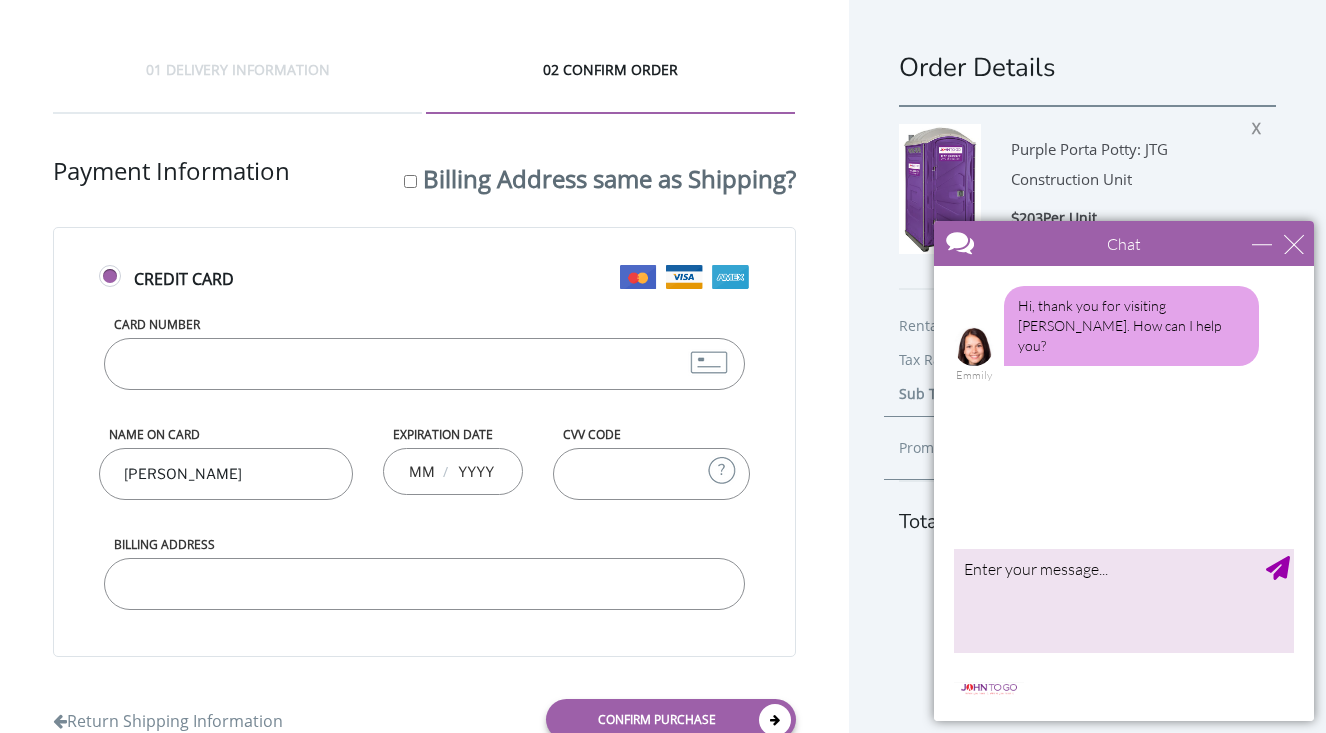 type on "[PERSON_NAME]" 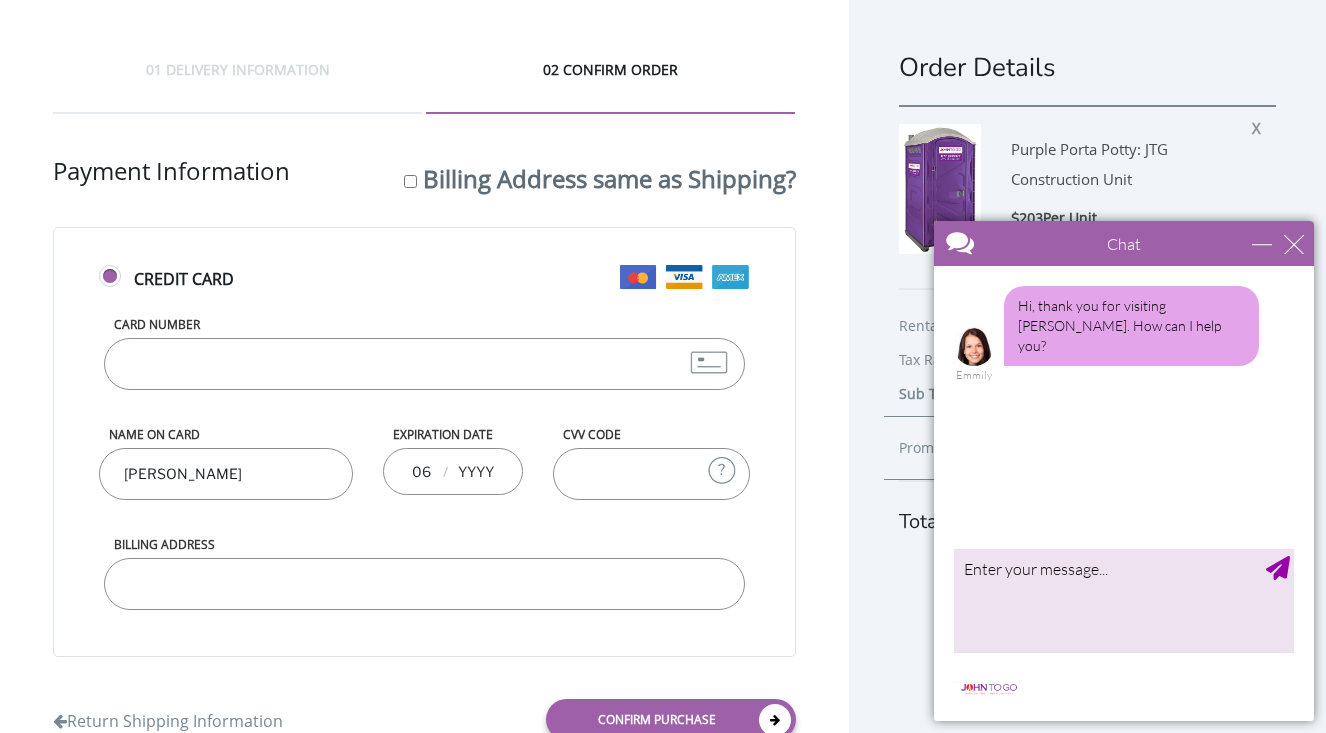 type on "06" 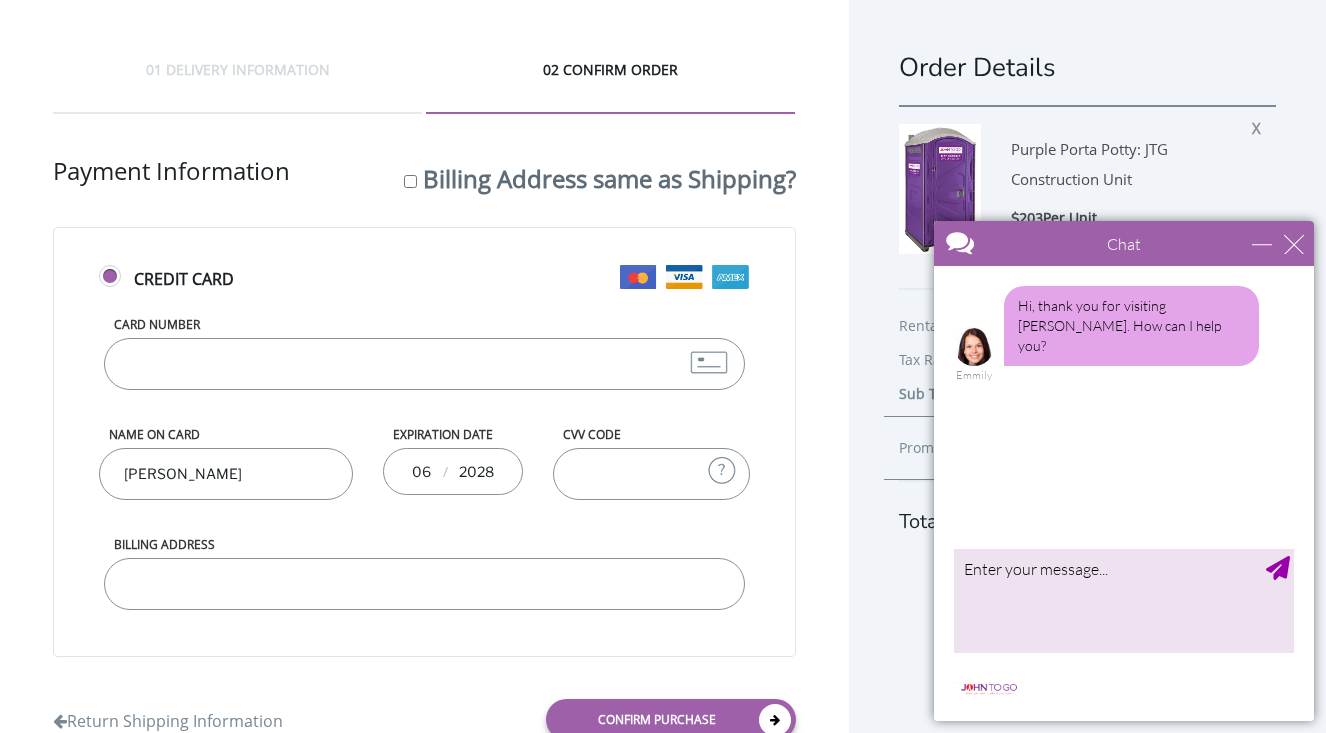 type on "2028" 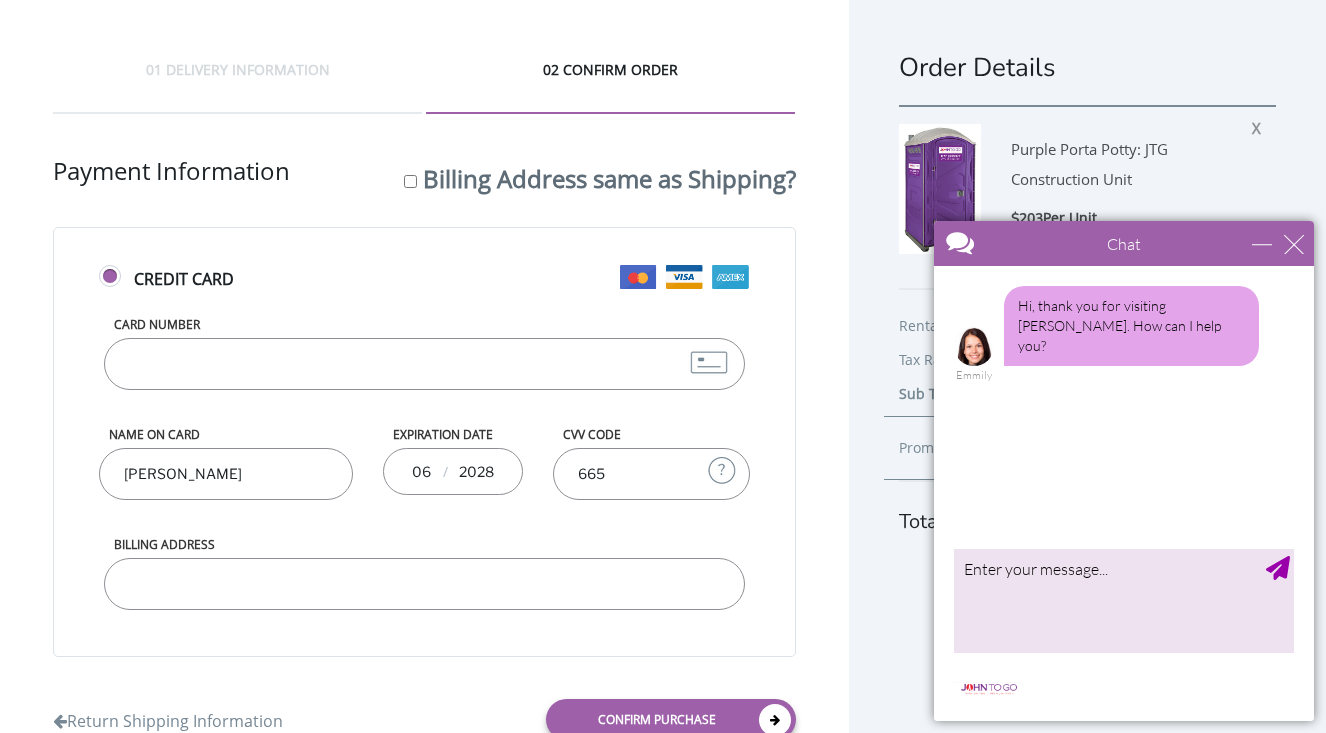 type on "665" 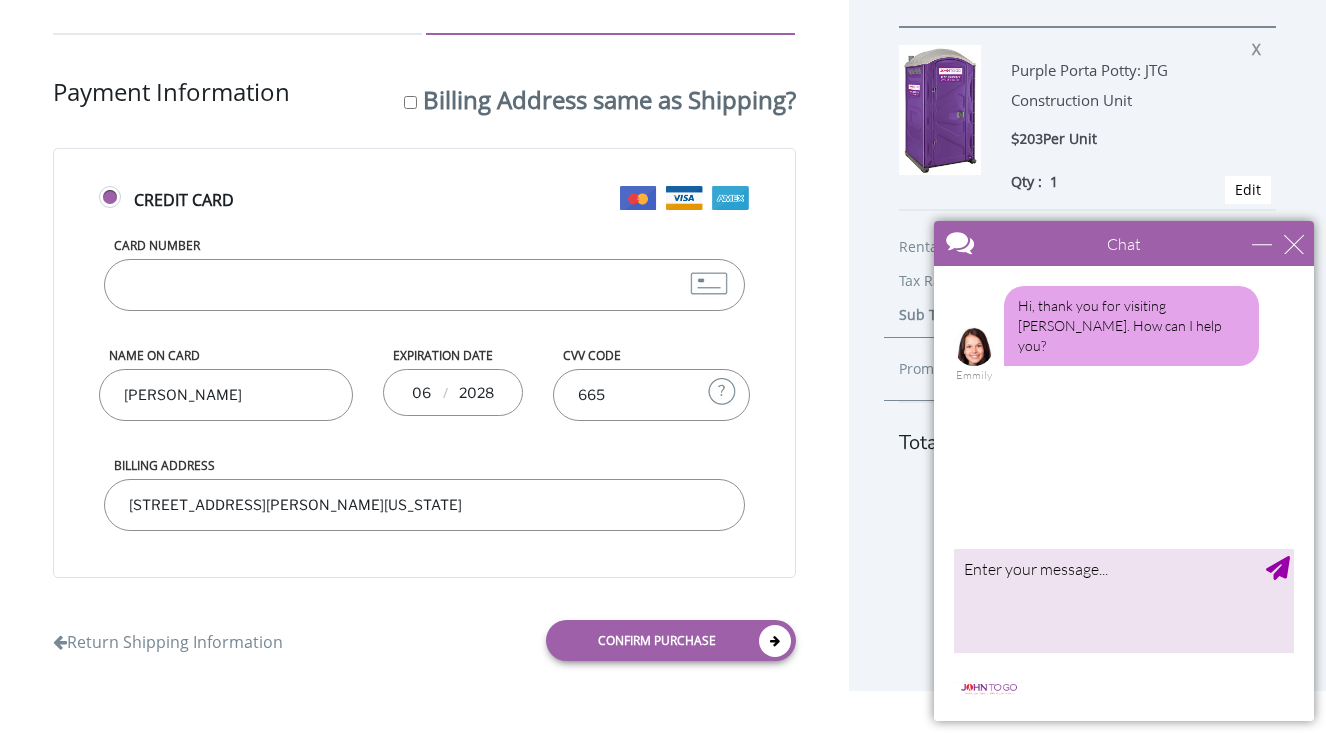 scroll, scrollTop: 78, scrollLeft: 0, axis: vertical 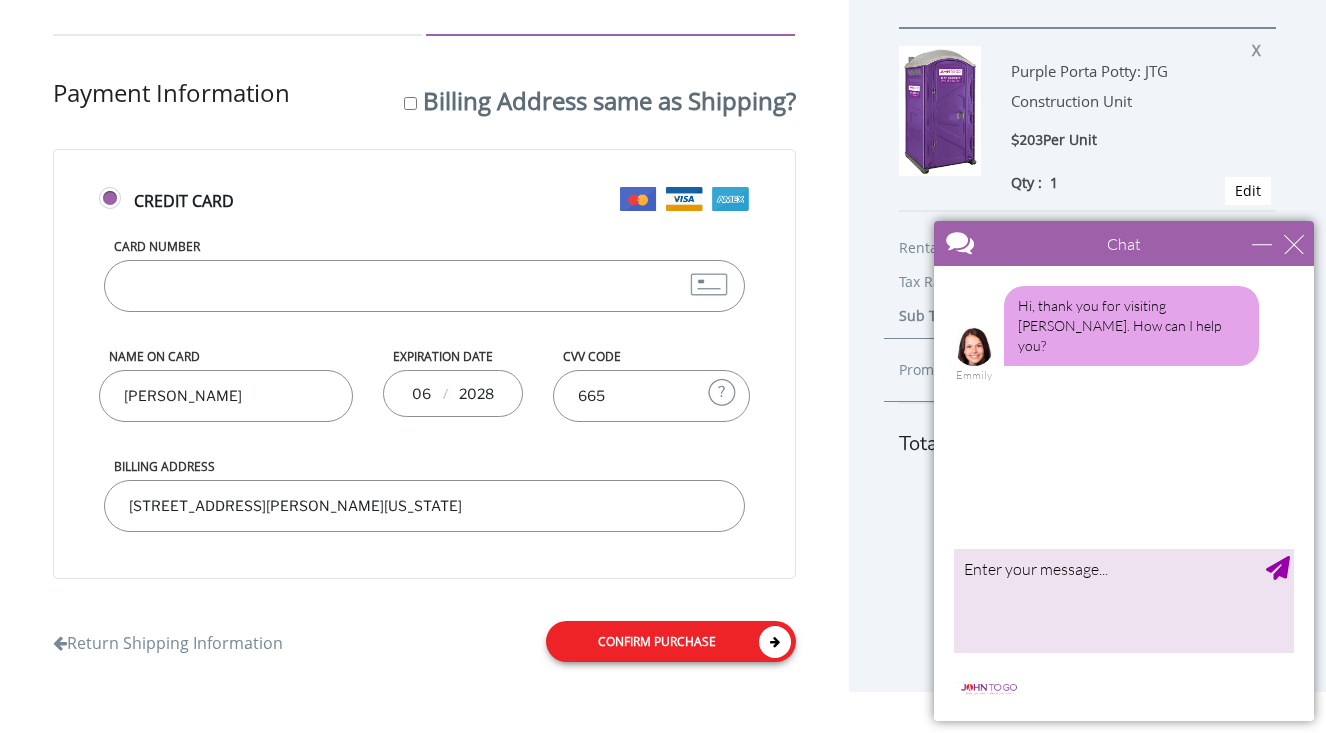 type on "[STREET_ADDRESS][PERSON_NAME][US_STATE]" 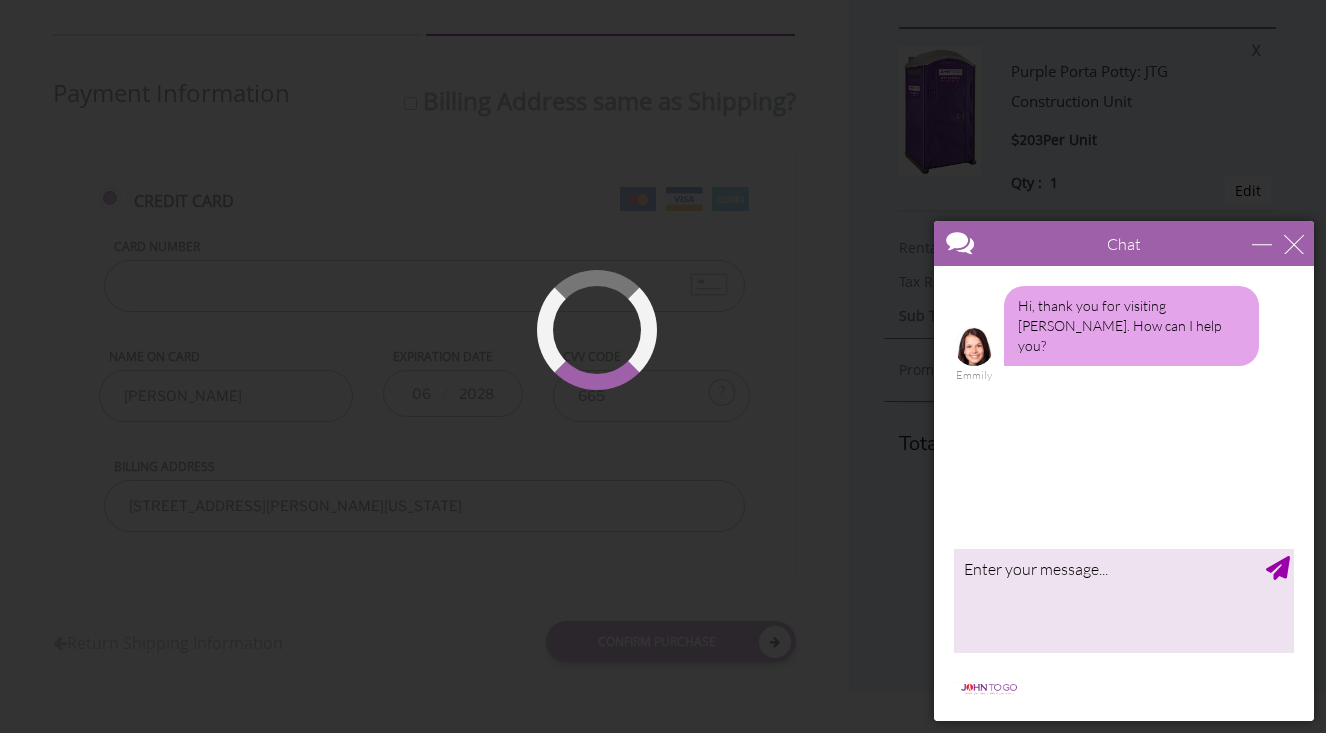 click on "Chat" at bounding box center [1124, 243] 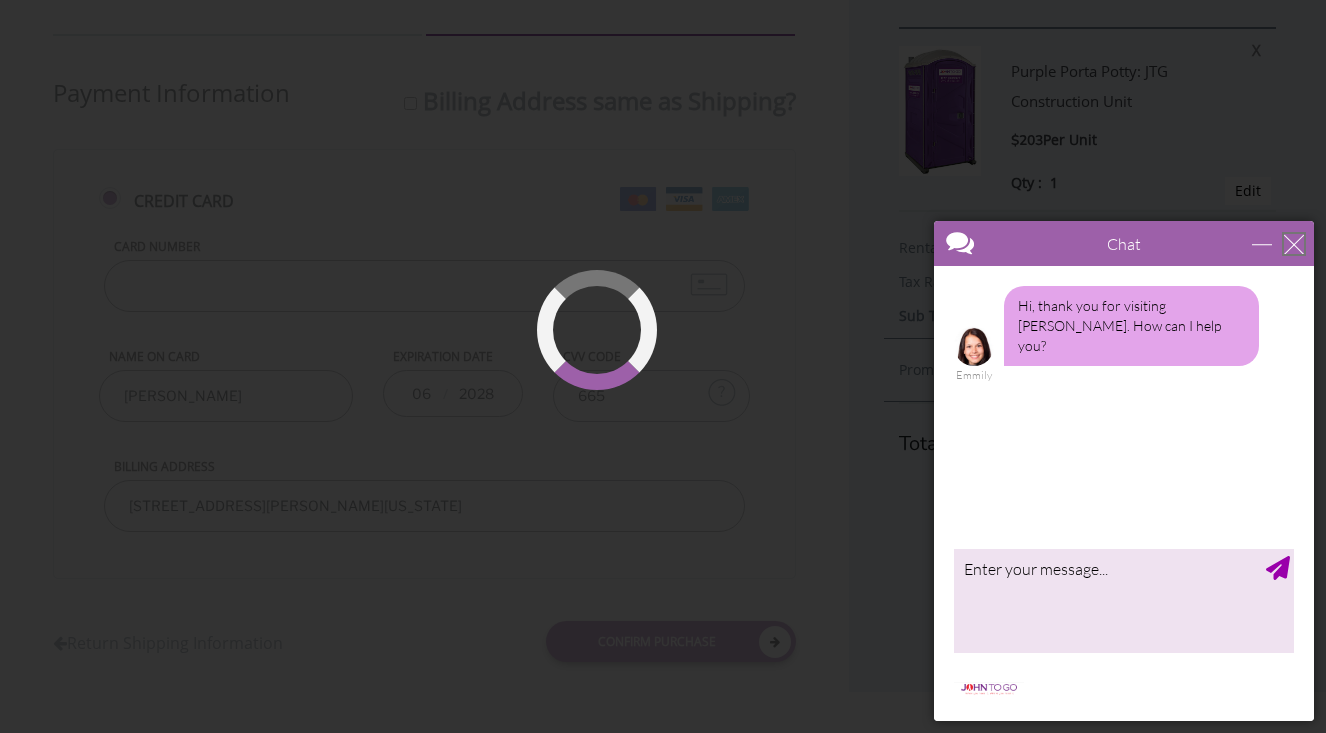 click at bounding box center [1294, 244] 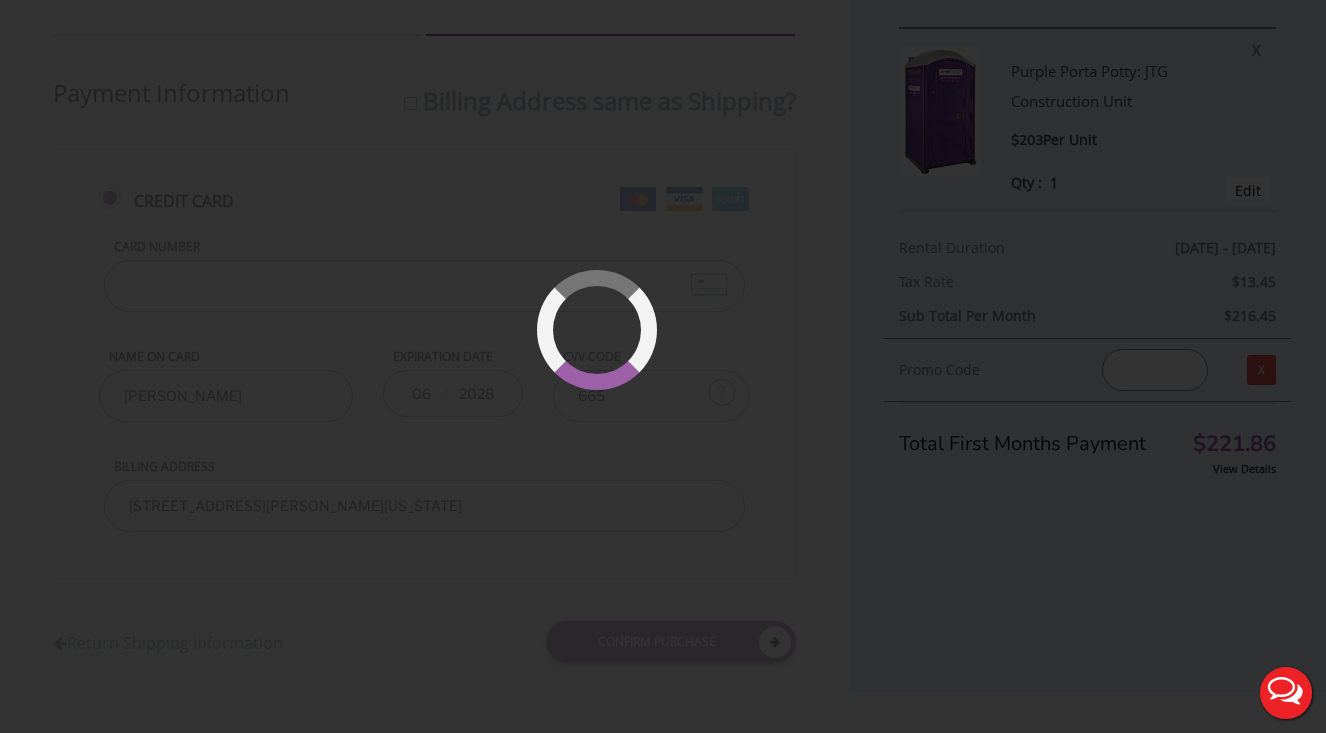 scroll, scrollTop: 0, scrollLeft: 0, axis: both 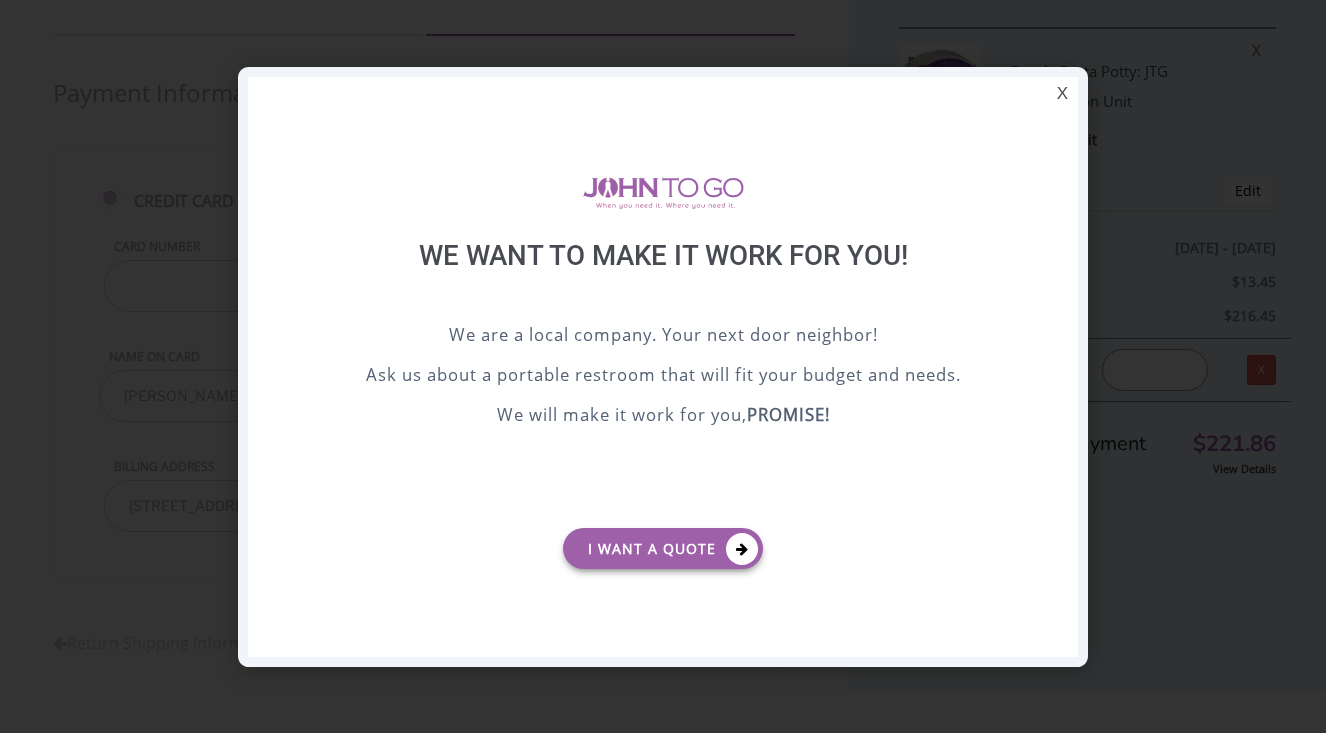 click on "X" at bounding box center (1062, 94) 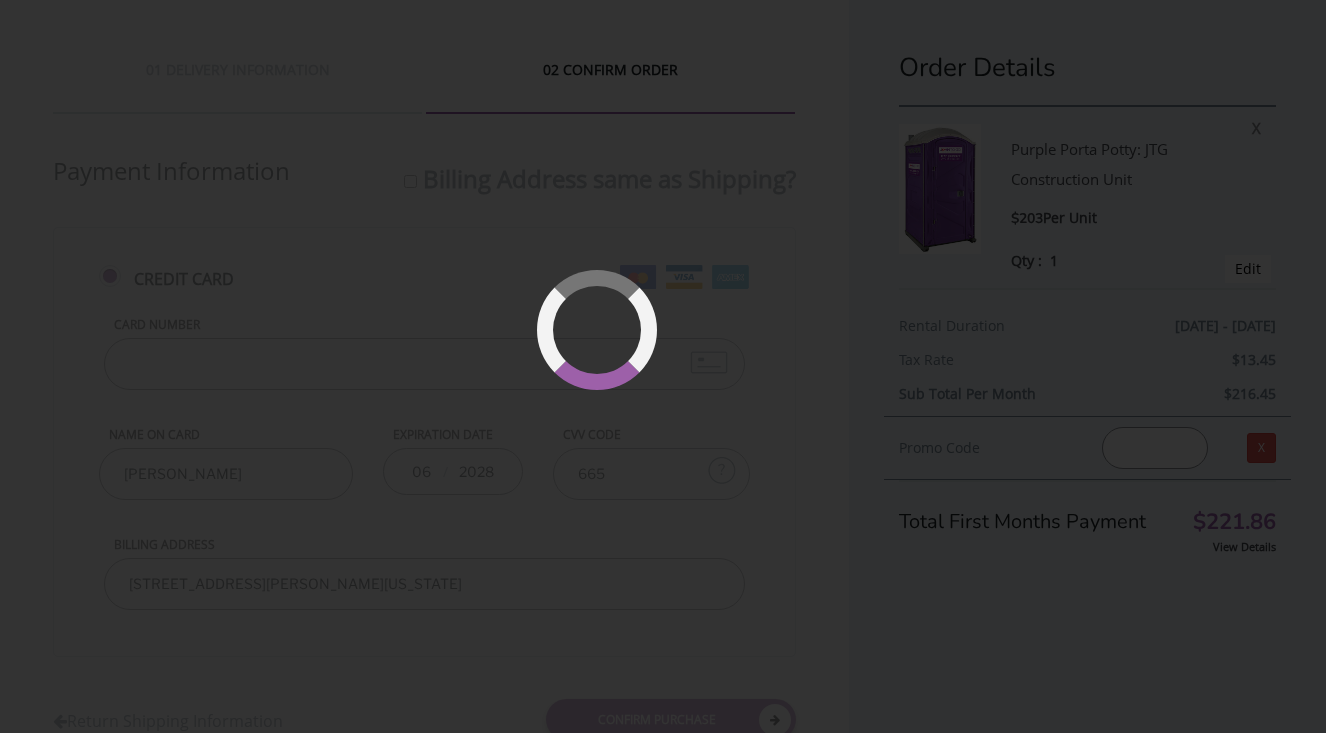 scroll, scrollTop: 0, scrollLeft: 0, axis: both 